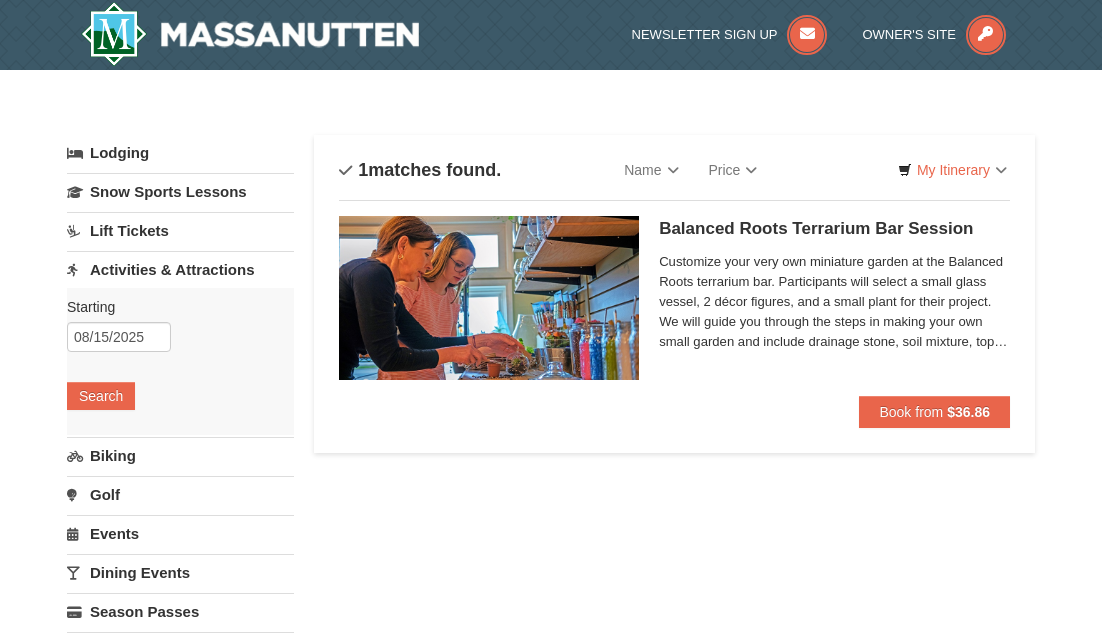 scroll, scrollTop: 0, scrollLeft: 0, axis: both 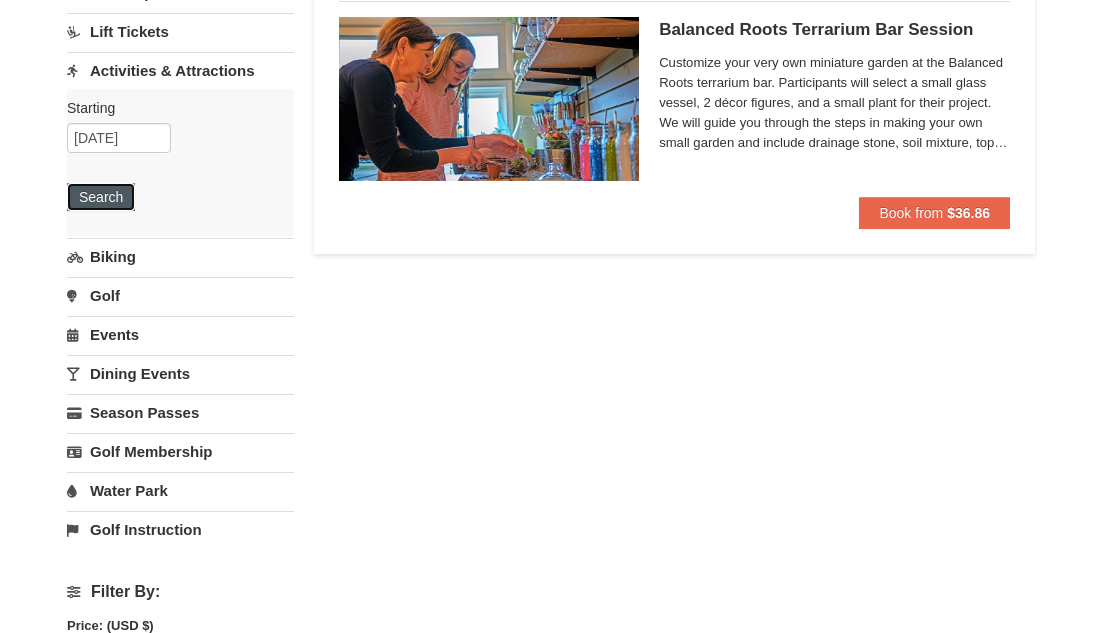 click on "Search" at bounding box center [101, 197] 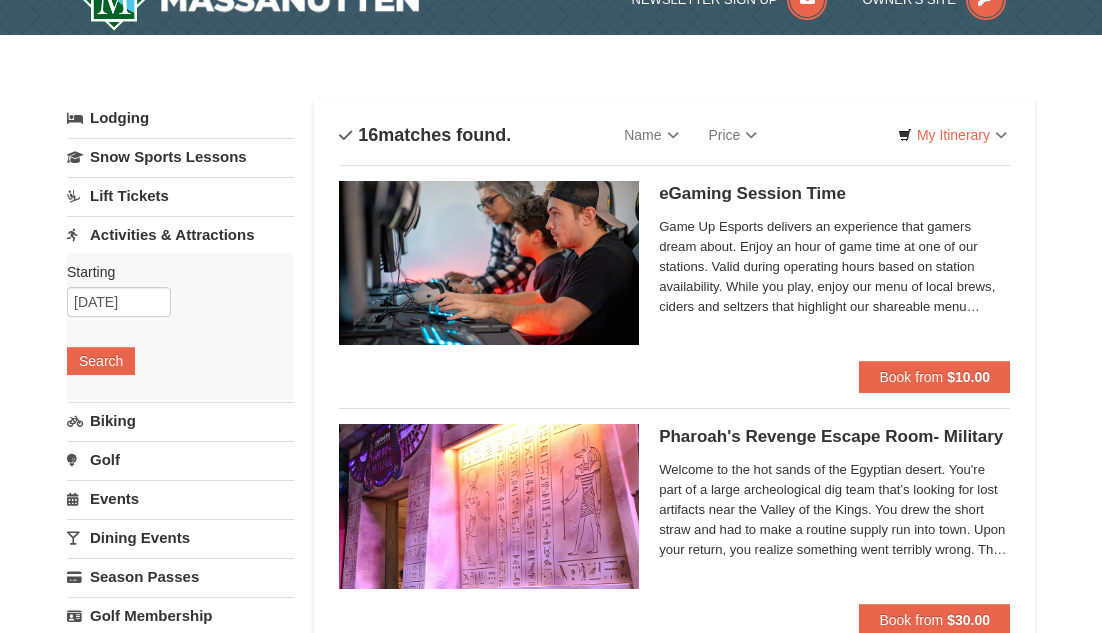 scroll, scrollTop: 0, scrollLeft: 0, axis: both 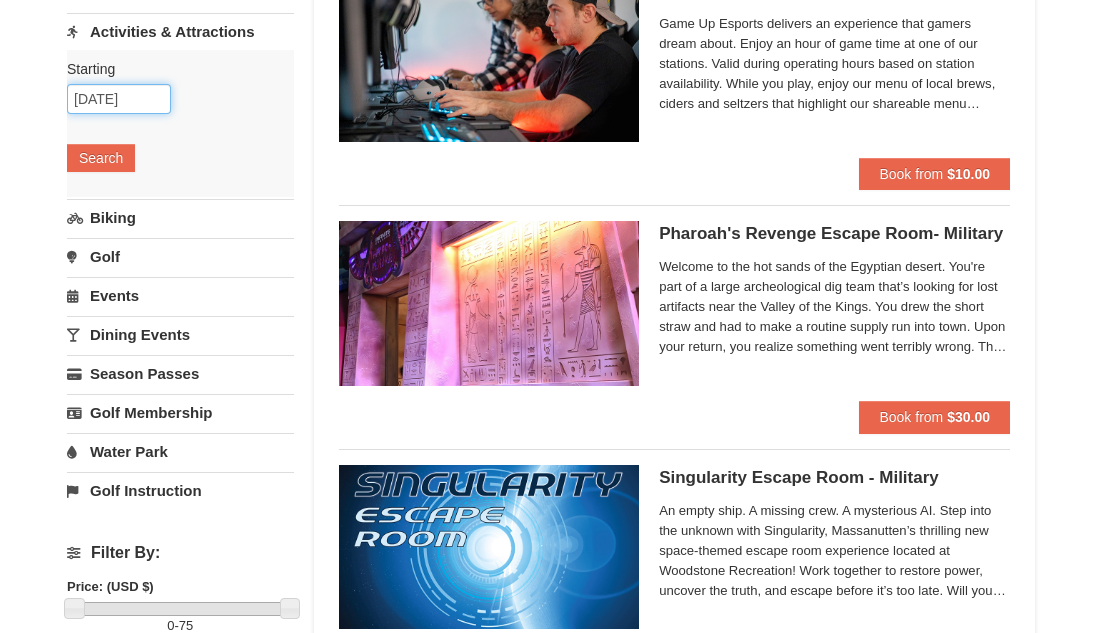 click on "08/16/2025" at bounding box center [119, 99] 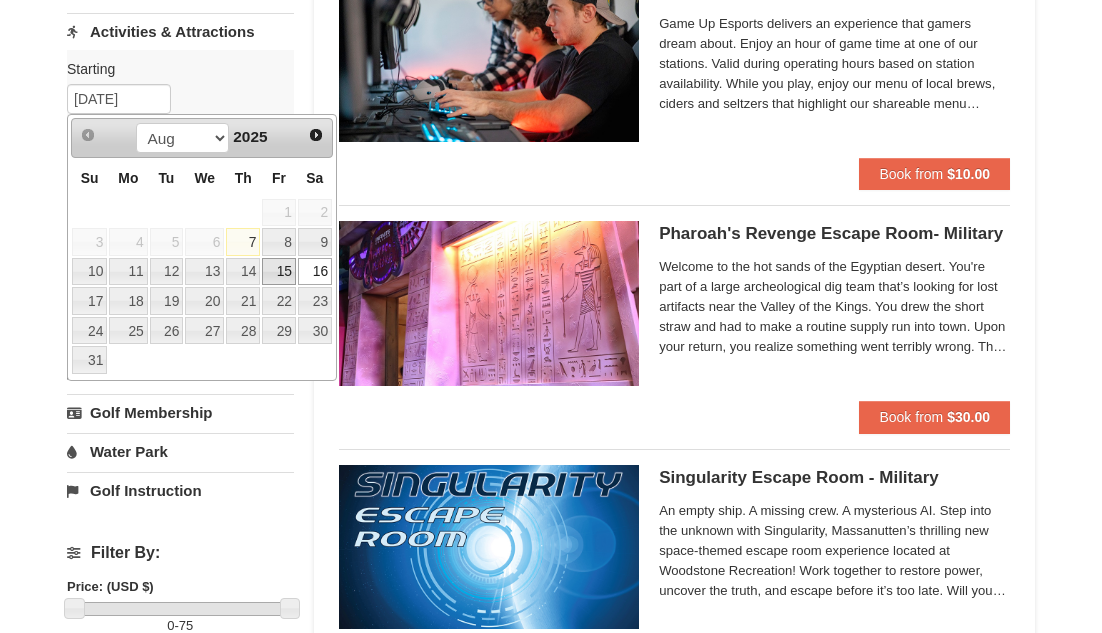 click on "15" at bounding box center [279, 272] 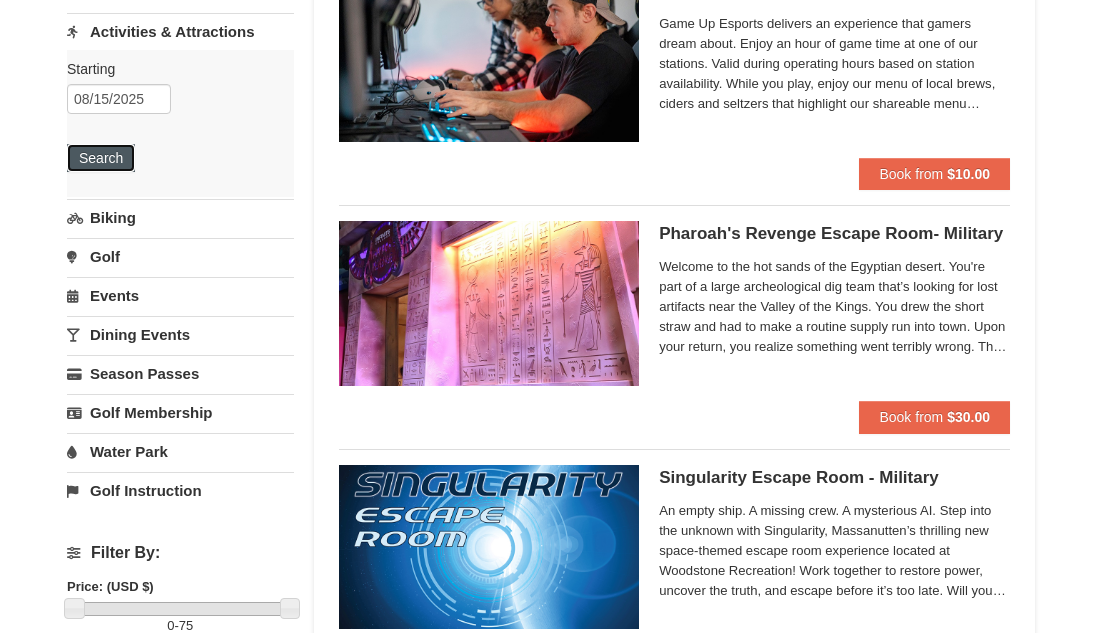click on "Search" at bounding box center [101, 158] 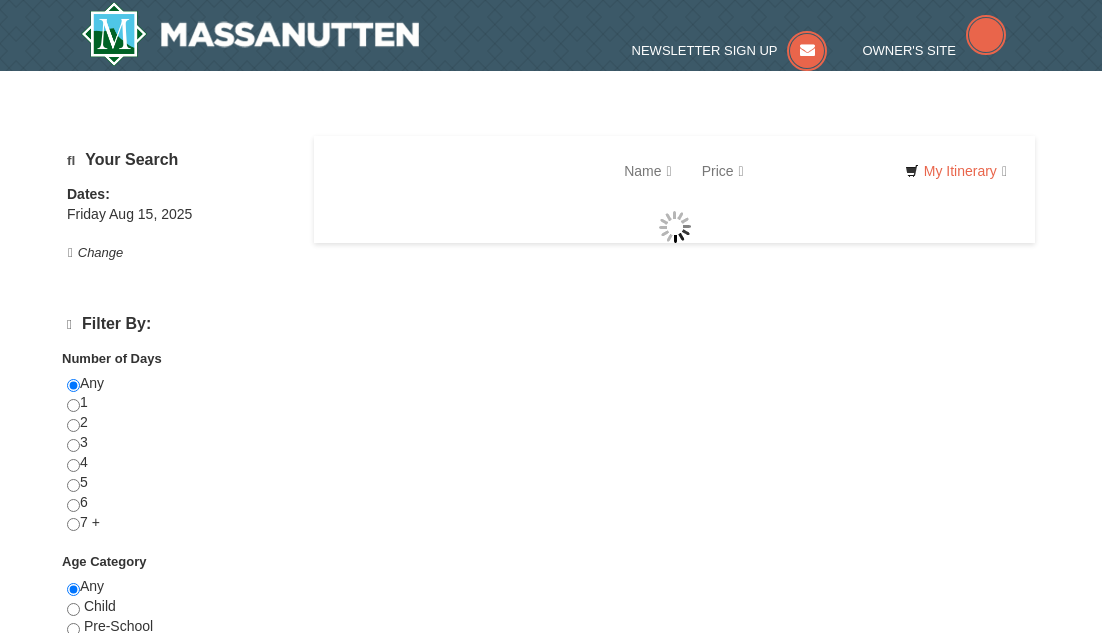 scroll, scrollTop: 0, scrollLeft: 0, axis: both 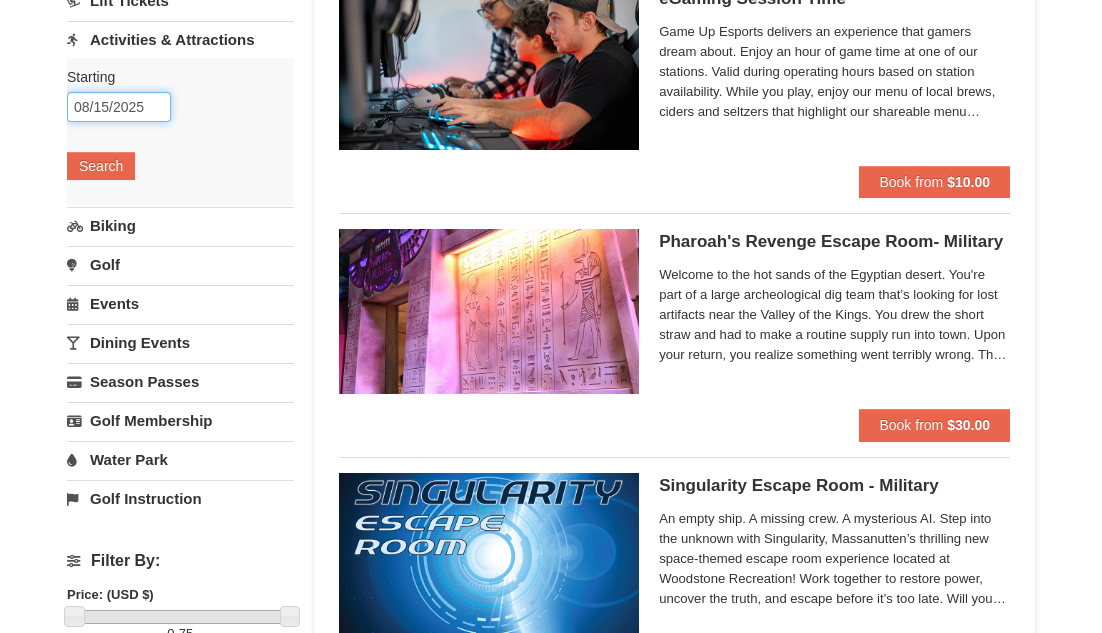 click on "08/15/2025" at bounding box center (119, 107) 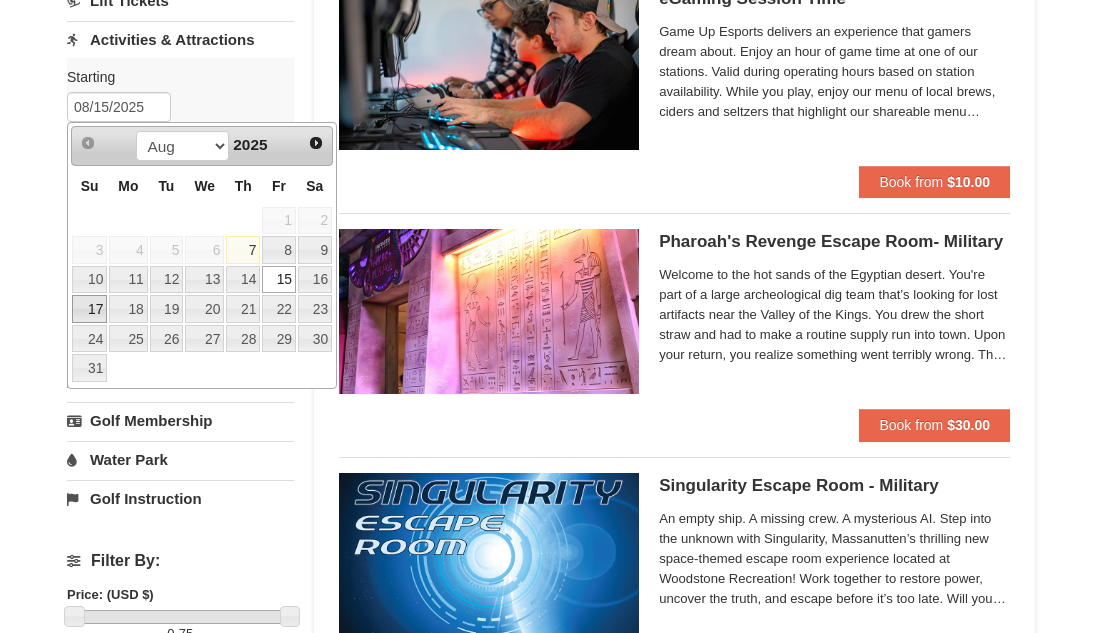 click on "17" at bounding box center [89, 309] 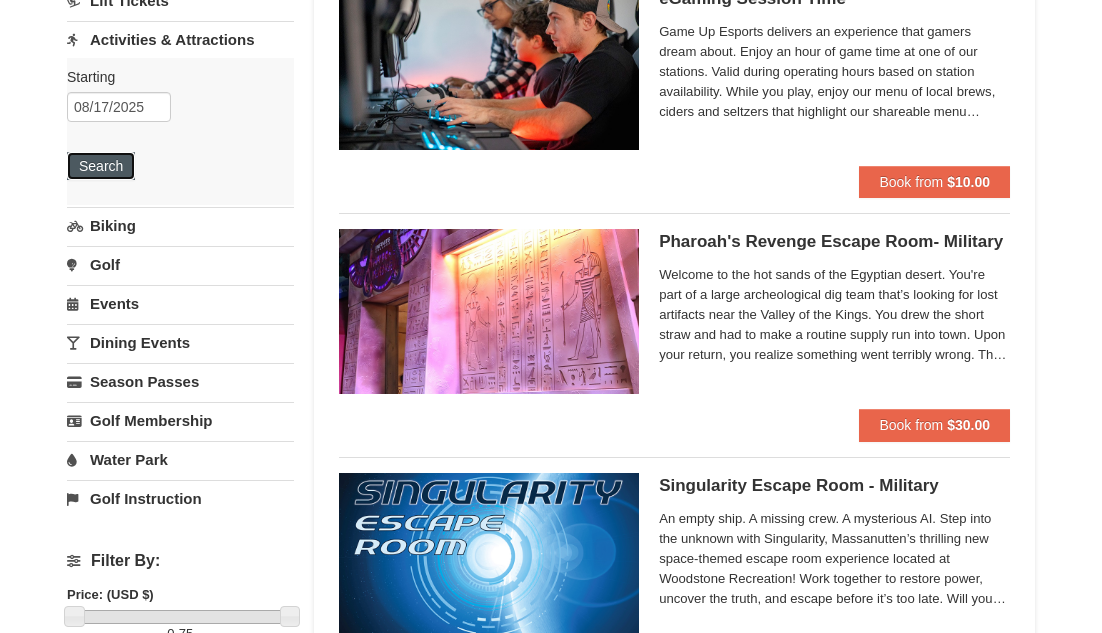 click on "Search" at bounding box center (101, 166) 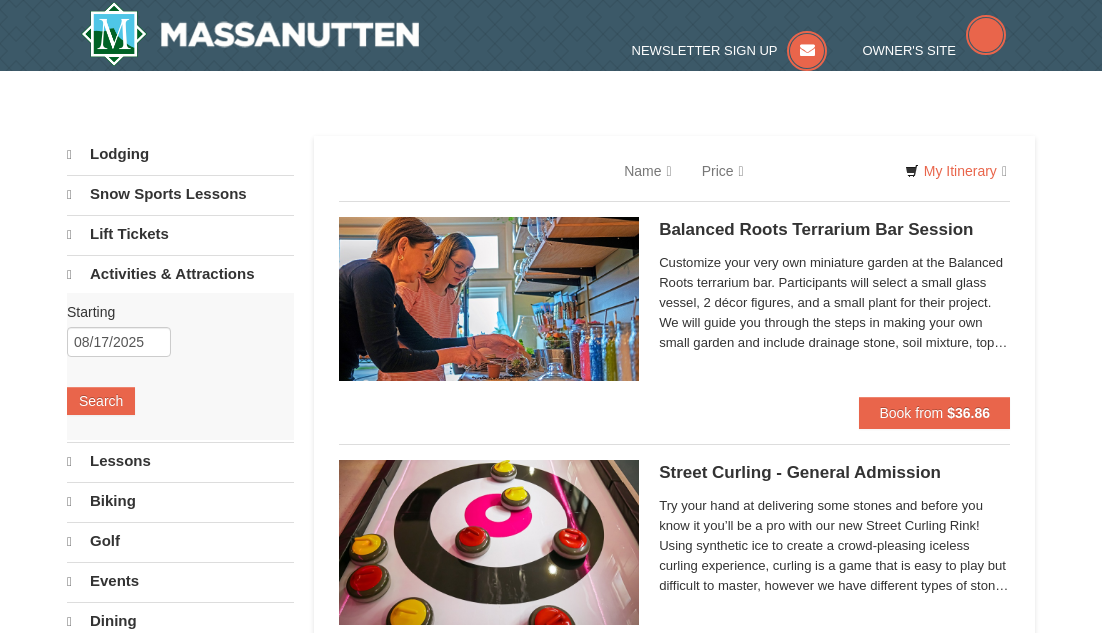 scroll, scrollTop: 0, scrollLeft: 0, axis: both 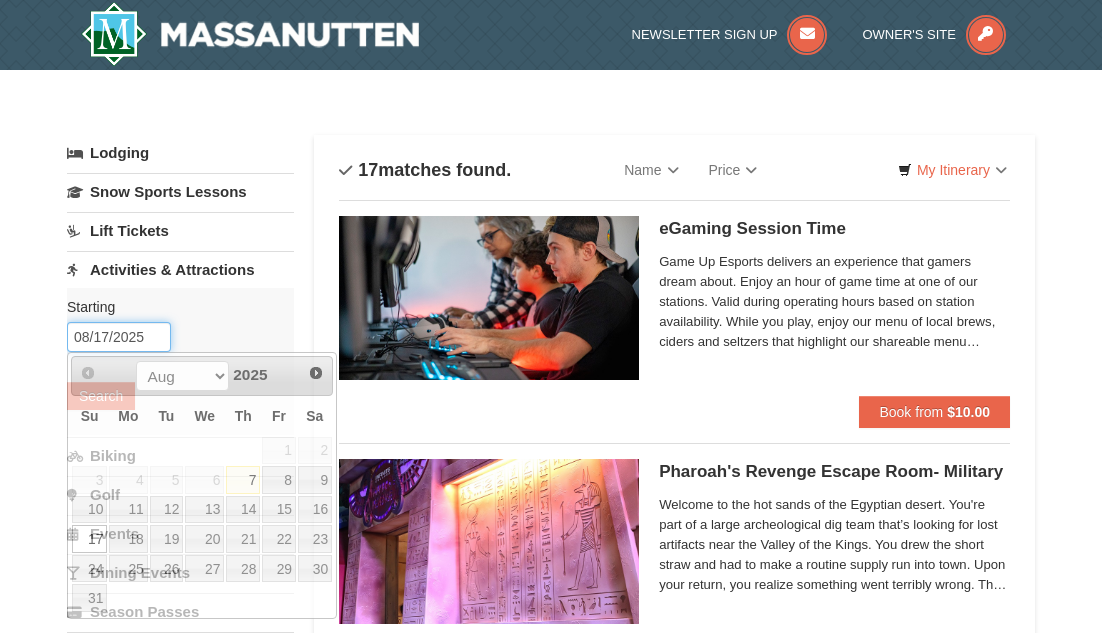 click on "08/17/2025" at bounding box center [119, 337] 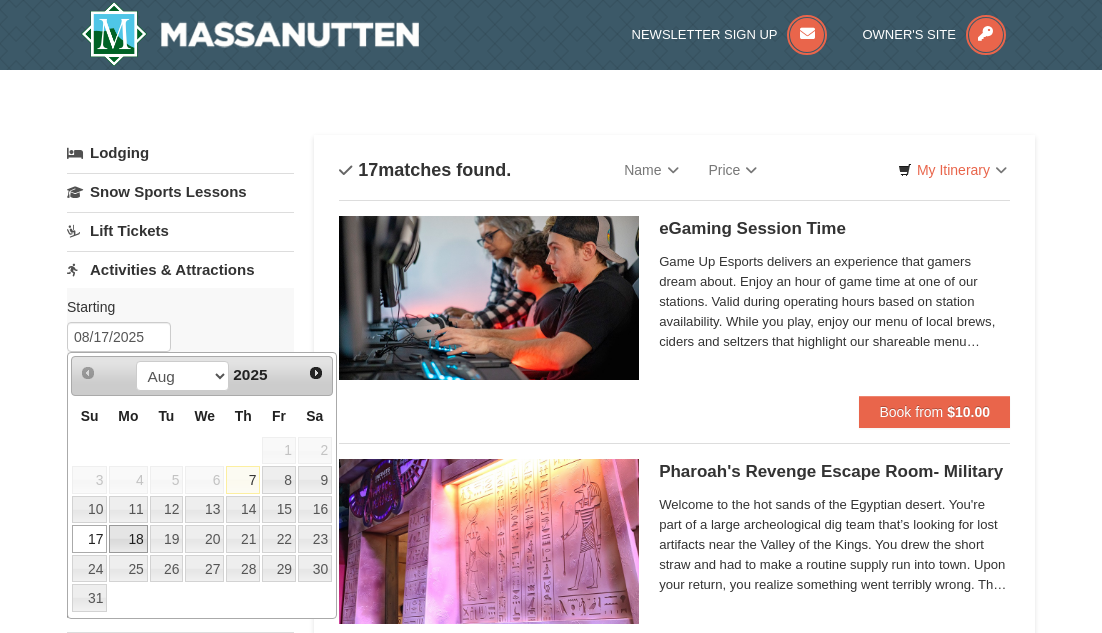 click on "18" at bounding box center (128, 539) 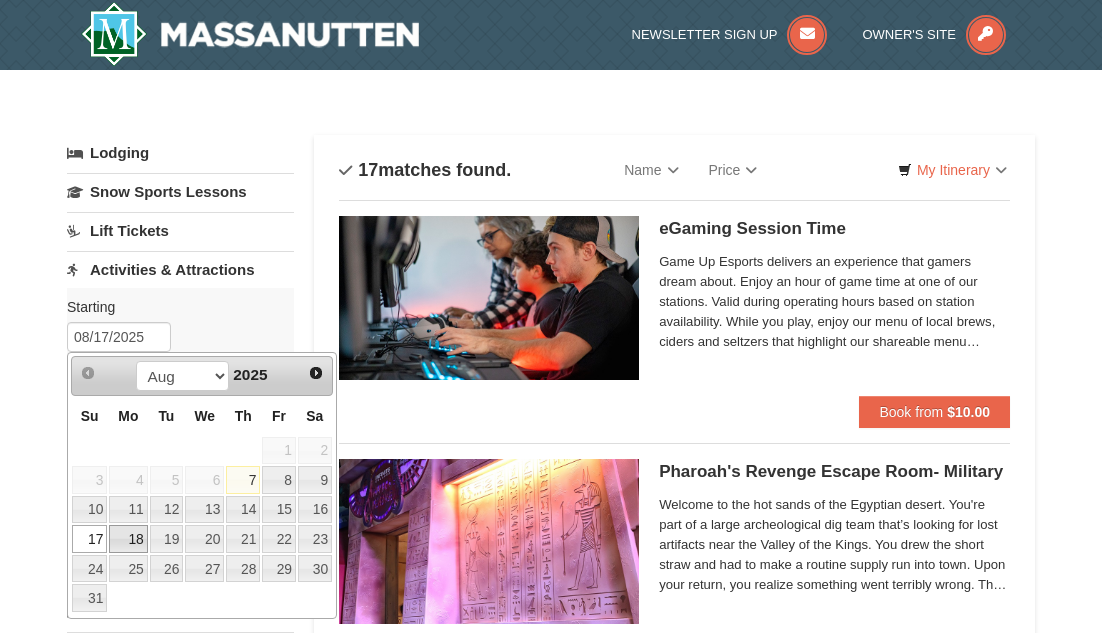 type on "08/18/2025" 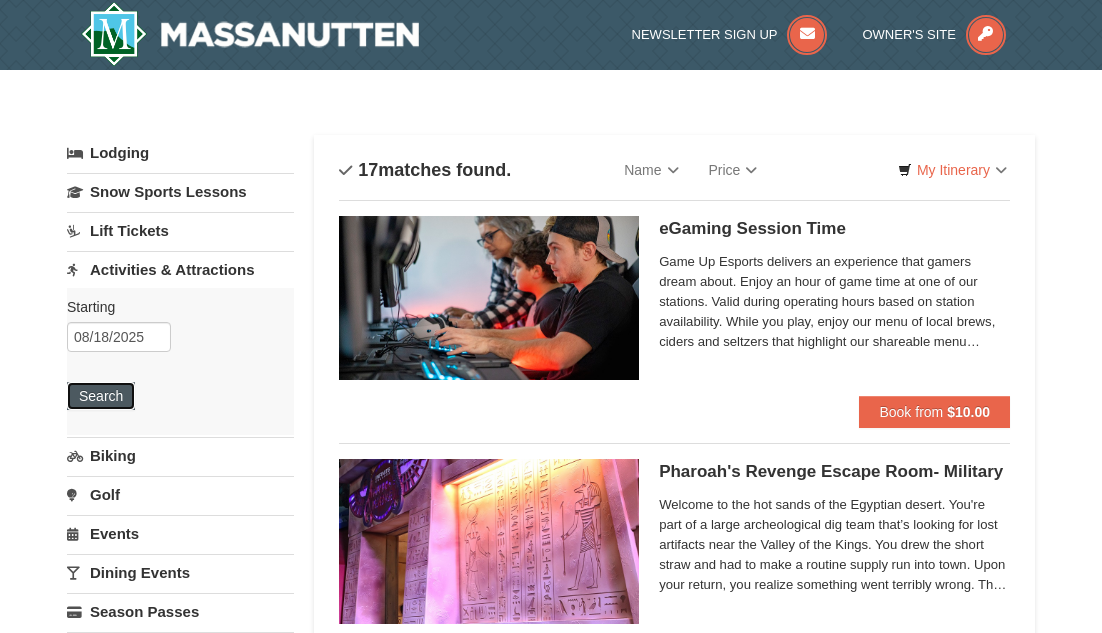 click on "Search" at bounding box center (101, 396) 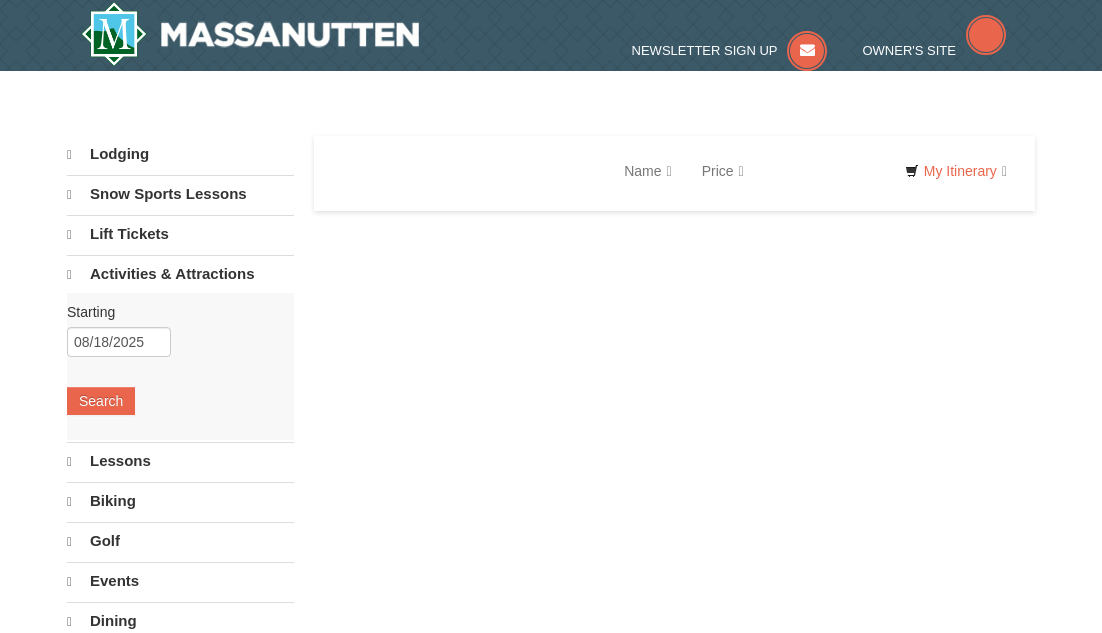 scroll, scrollTop: 0, scrollLeft: 0, axis: both 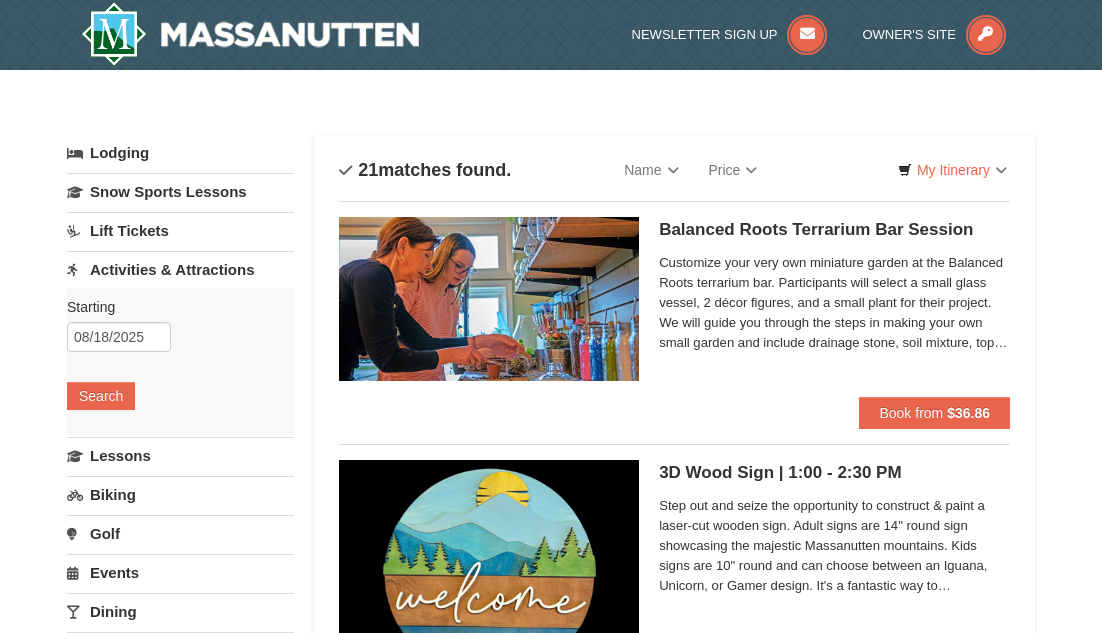 select on "8" 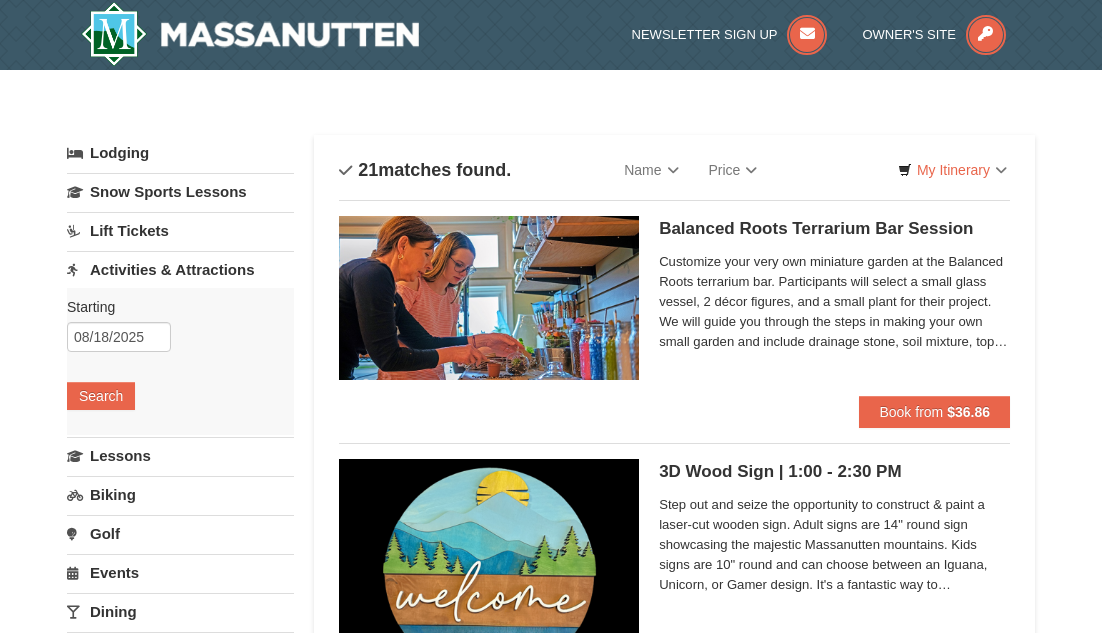 scroll, scrollTop: 0, scrollLeft: 0, axis: both 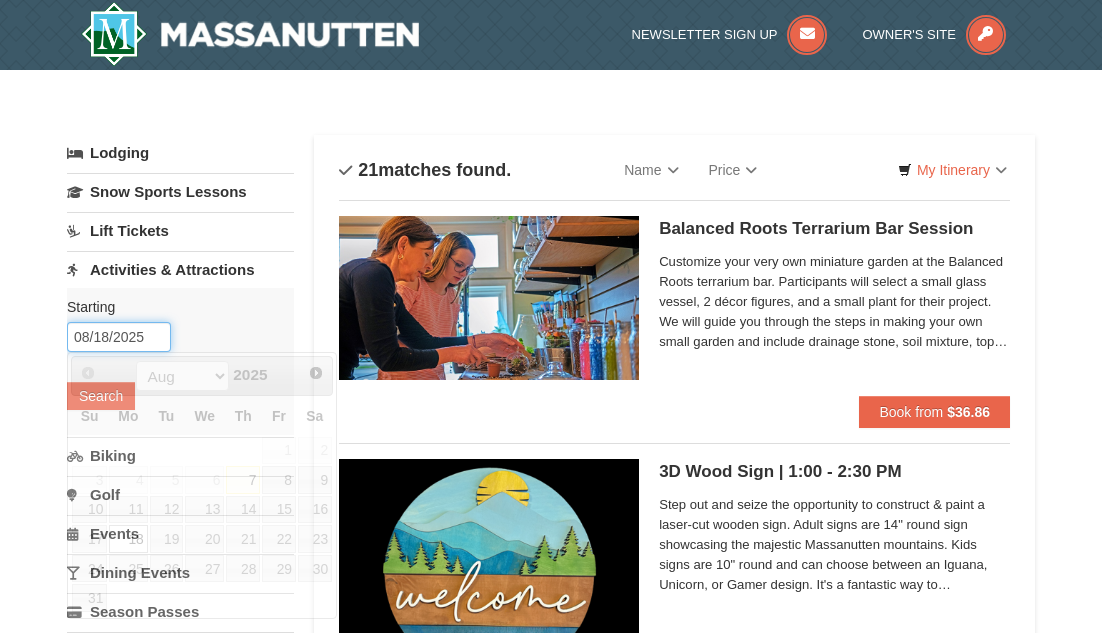 click on "08/18/2025" at bounding box center [119, 337] 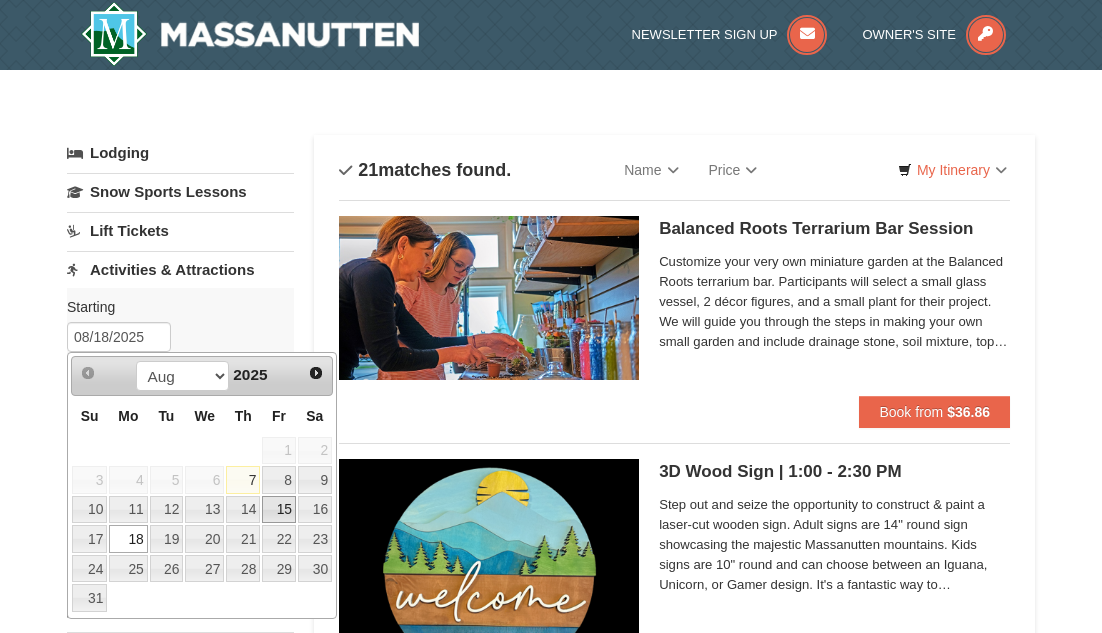 click on "15" at bounding box center (279, 510) 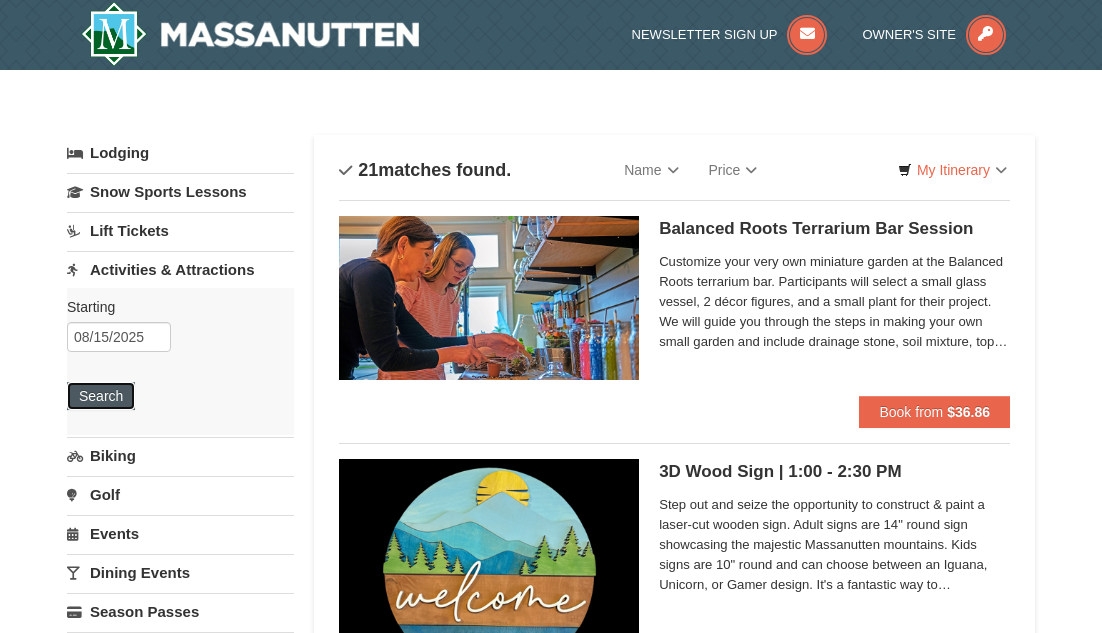 click on "Search" at bounding box center (101, 396) 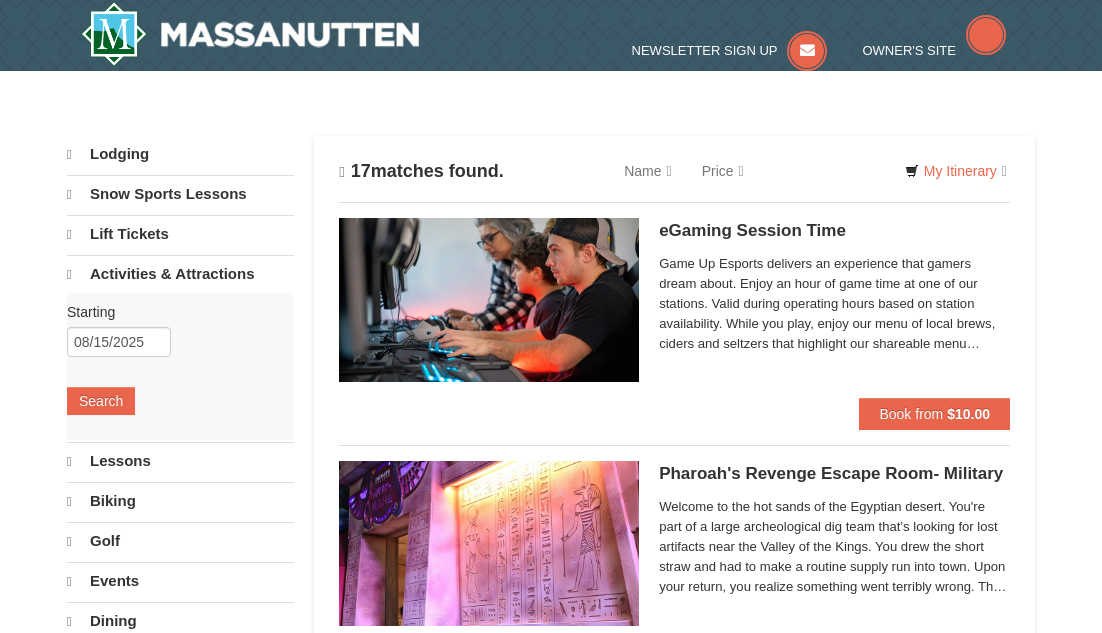 scroll, scrollTop: 0, scrollLeft: 0, axis: both 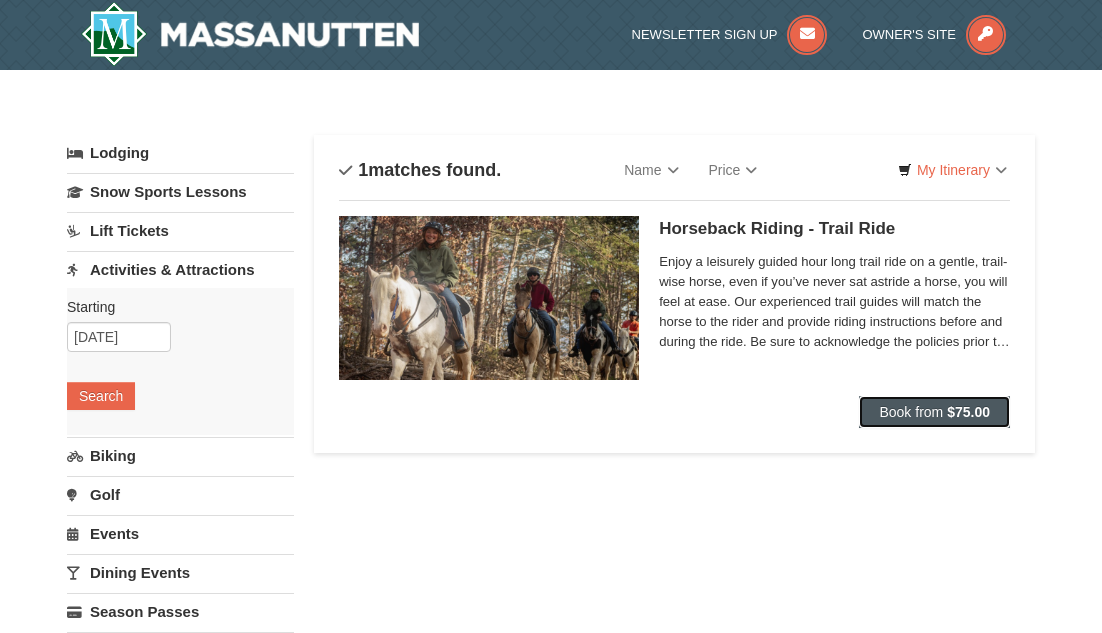 click on "Book from" at bounding box center [911, 412] 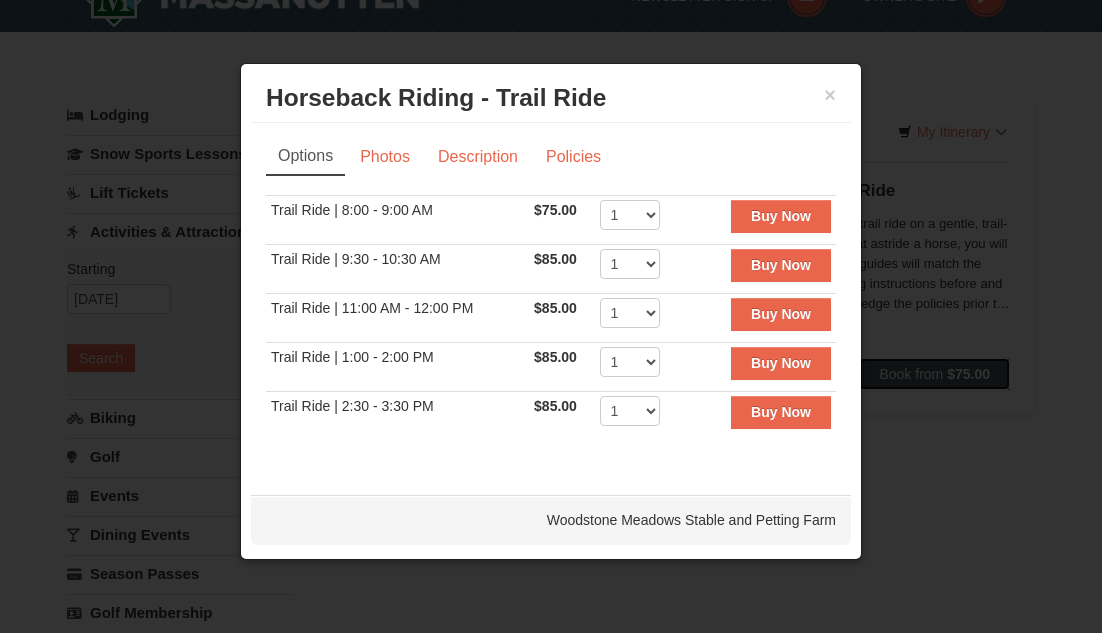 scroll, scrollTop: 0, scrollLeft: 0, axis: both 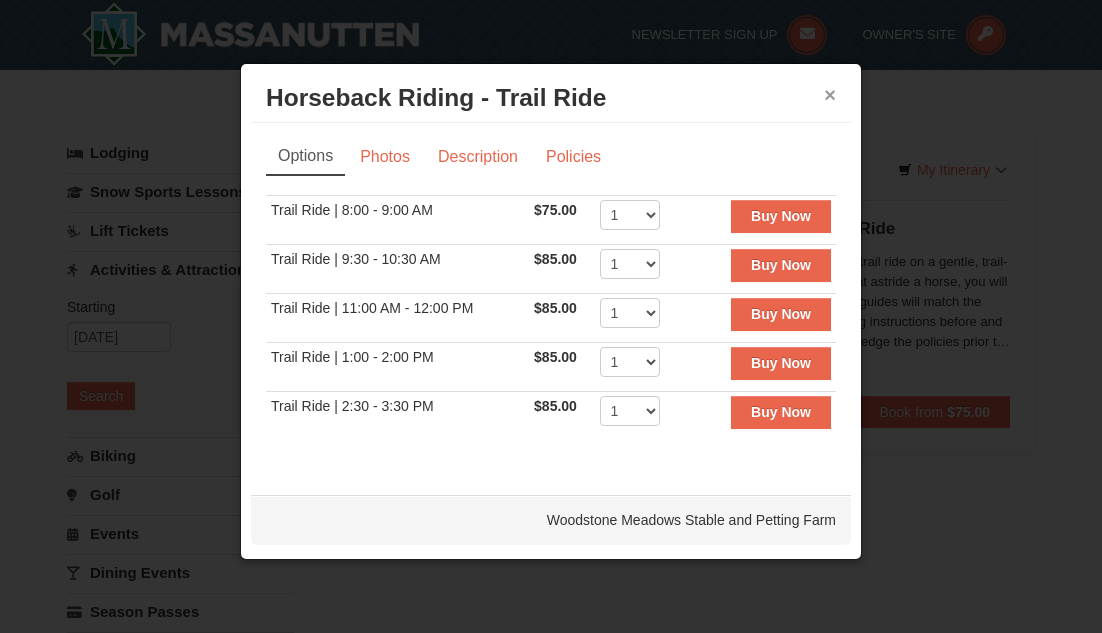 click on "×" at bounding box center [830, 95] 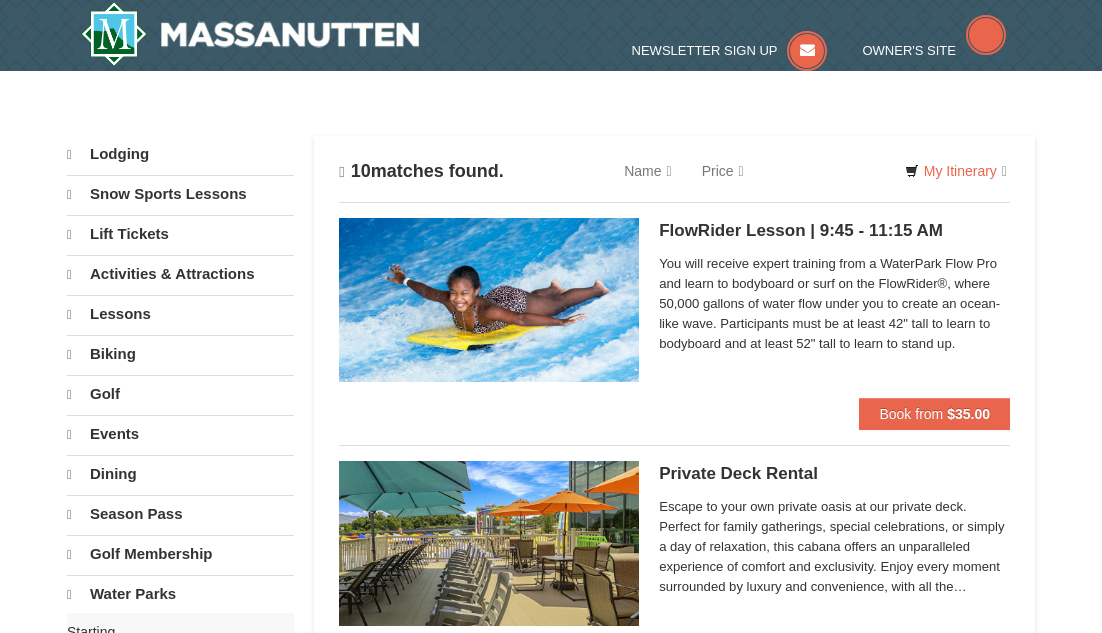 scroll, scrollTop: 0, scrollLeft: 0, axis: both 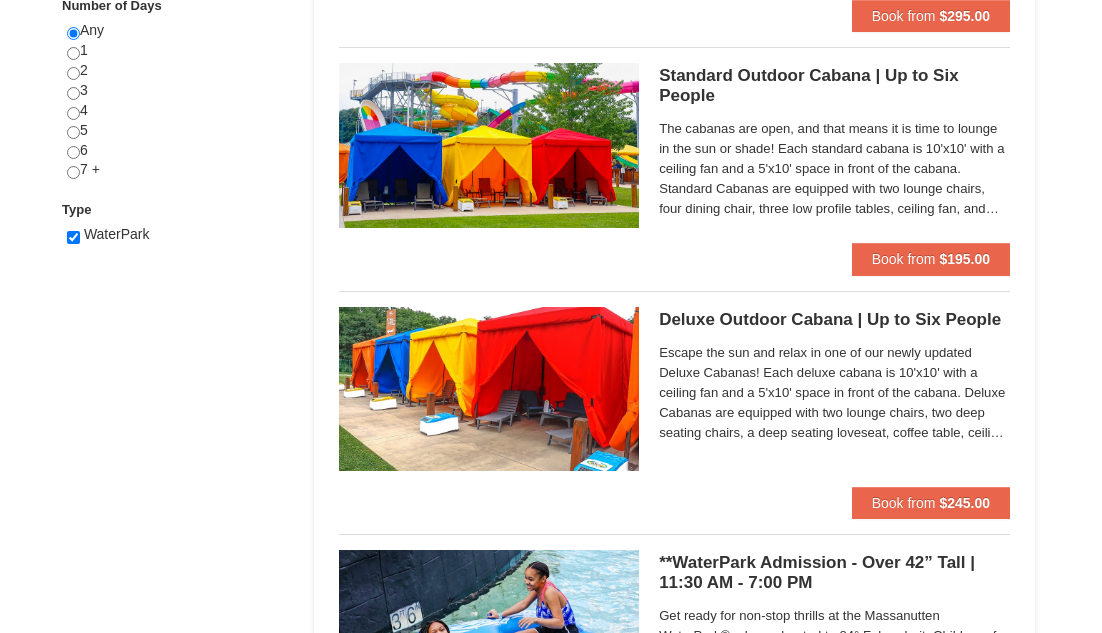 click on "Escape the sun and relax in one of our newly updated Deluxe Cabanas! Each deluxe cabana is 10'x10' with a ceiling fan and a 5'x10' space in front of the cabana. Deluxe Cabanas are equipped with two lounge chairs, two deep seating chairs, a deep seating loveseat, coffee table, ceiling fan, and electric service. Rental also includes 12 bottles of water, three WaterPark towels, WaterPark logo tote bag, $30 Diamond Jim’s Arcade card, and service from our friendly cabana hosts. There is a maximum number of six guests per cabana." at bounding box center [834, 393] 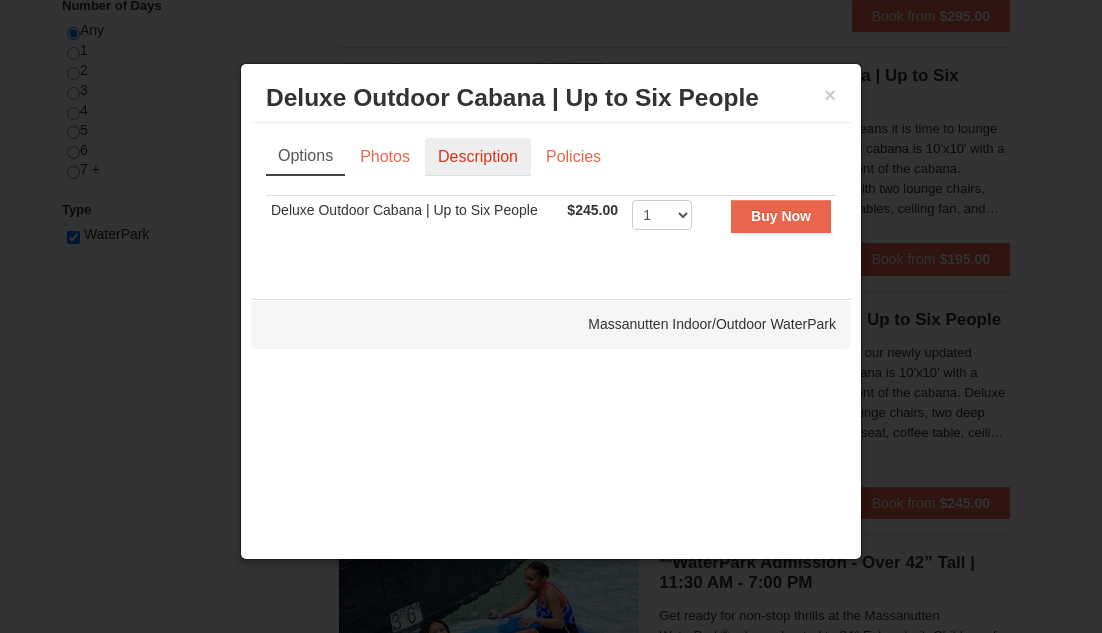 click on "Description" at bounding box center (478, 157) 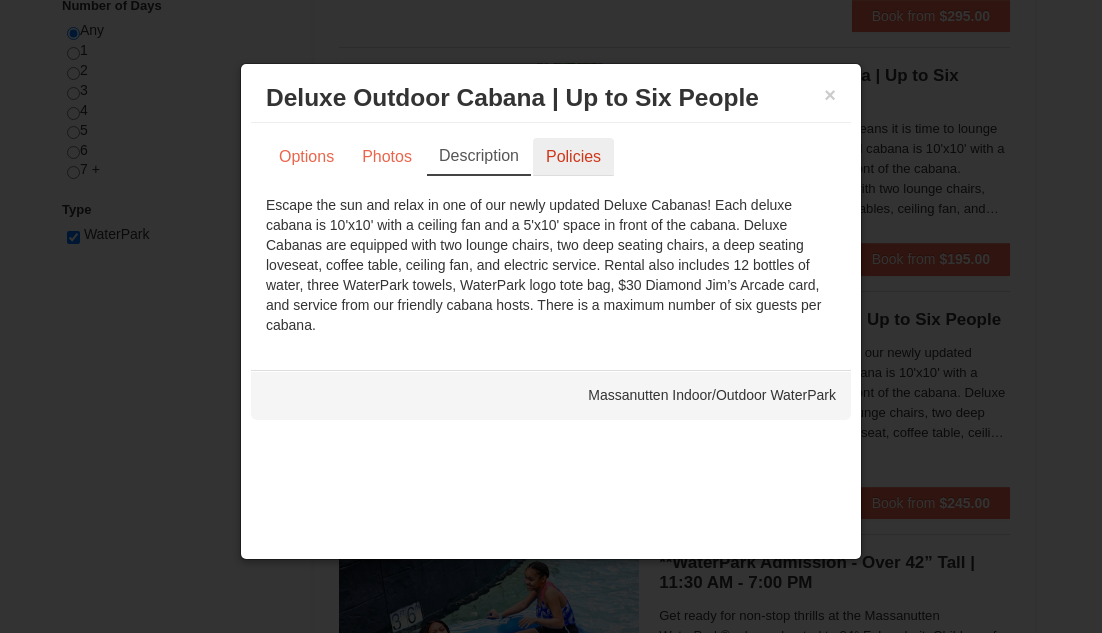 click on "Policies" at bounding box center (573, 157) 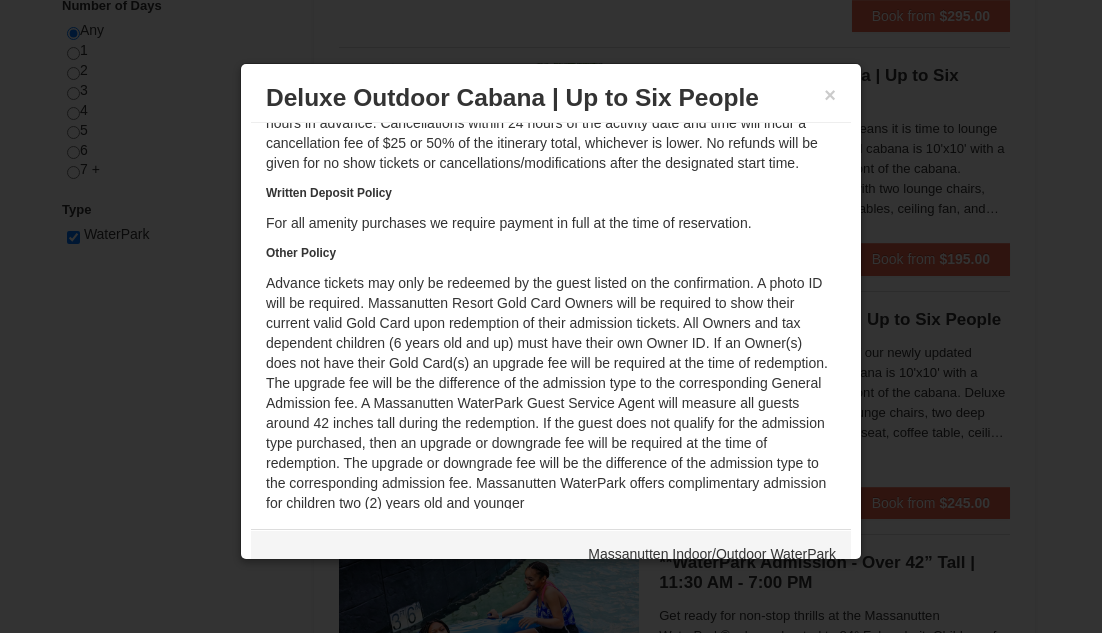 scroll, scrollTop: 161, scrollLeft: 0, axis: vertical 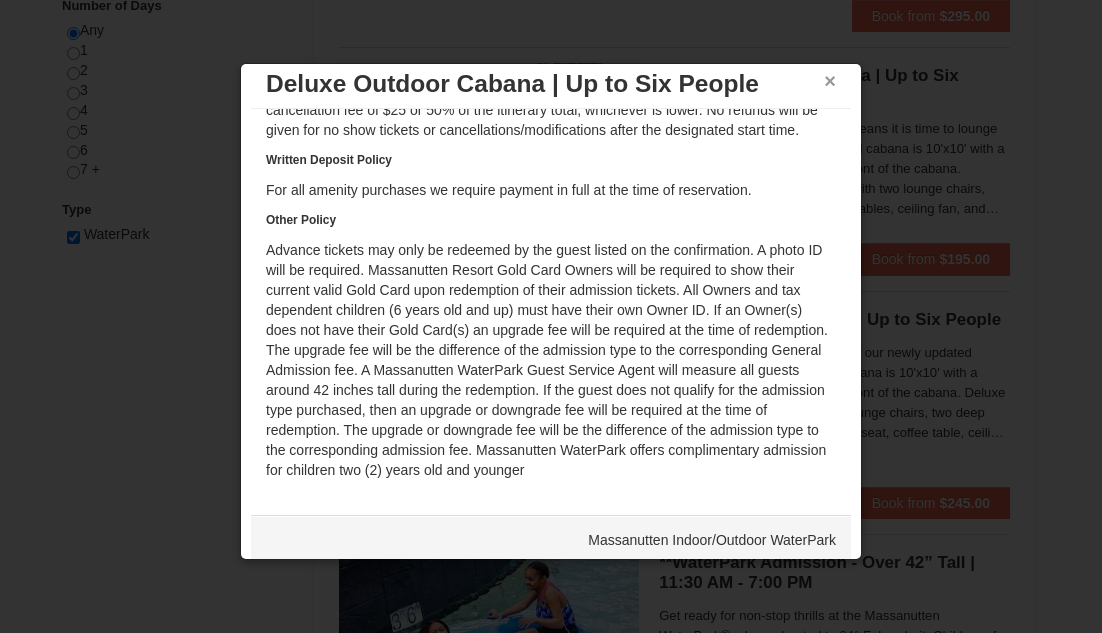 click on "×" at bounding box center (830, 81) 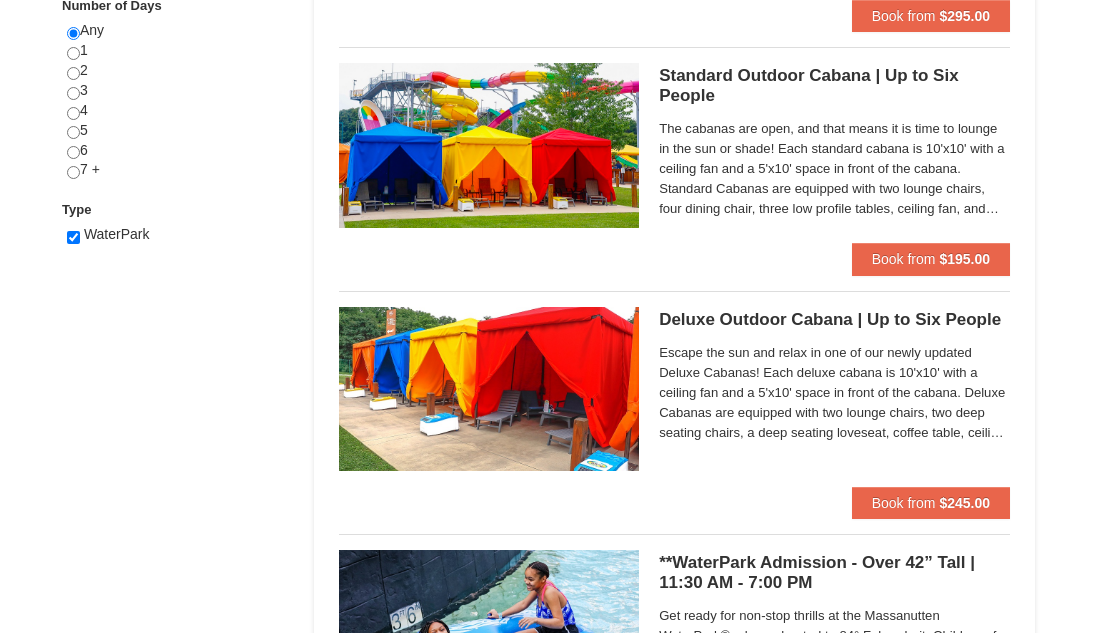 click on "The cabanas are open, and that means it is time to lounge in the sun or shade! Each standard cabana is 10'x10' with a ceiling fan and a 5'x10' space in front of the cabana. Standard Cabanas are equipped with two lounge chairs, four dining chair, three low profile tables, ceiling fan, and electric service. Rental also includes six bottles of water, two WaterPark towels, WaterPark logo tote bag, and service from our friendly cabana hosts. There is a maximum number of six guests per cabana." at bounding box center (834, 169) 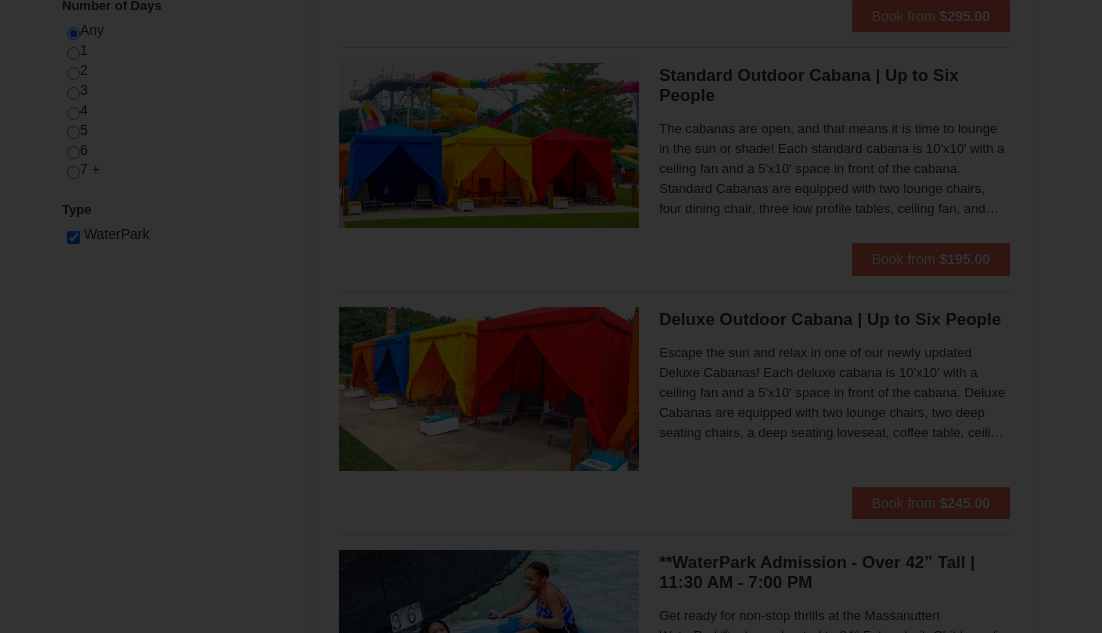 scroll, scrollTop: 0, scrollLeft: 0, axis: both 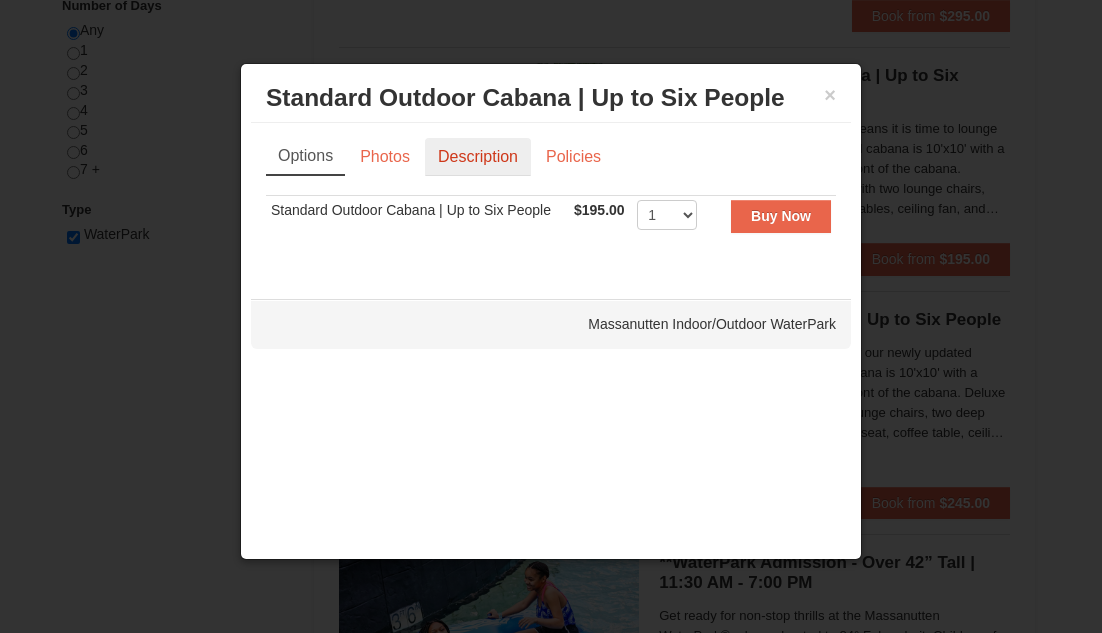 click on "Description" at bounding box center (478, 157) 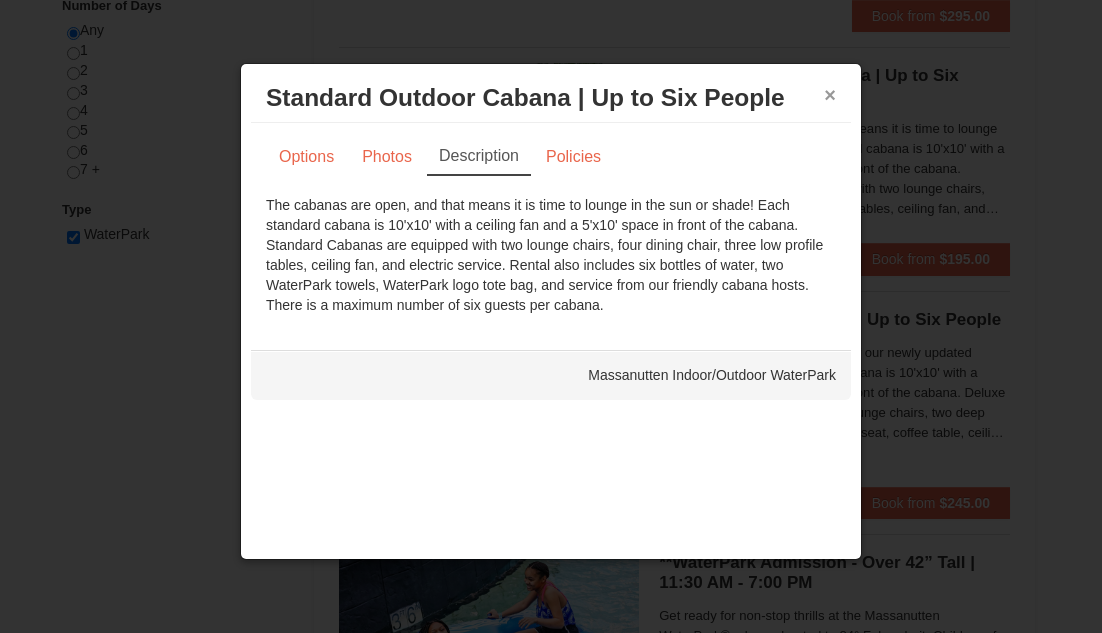 click on "×" at bounding box center [830, 95] 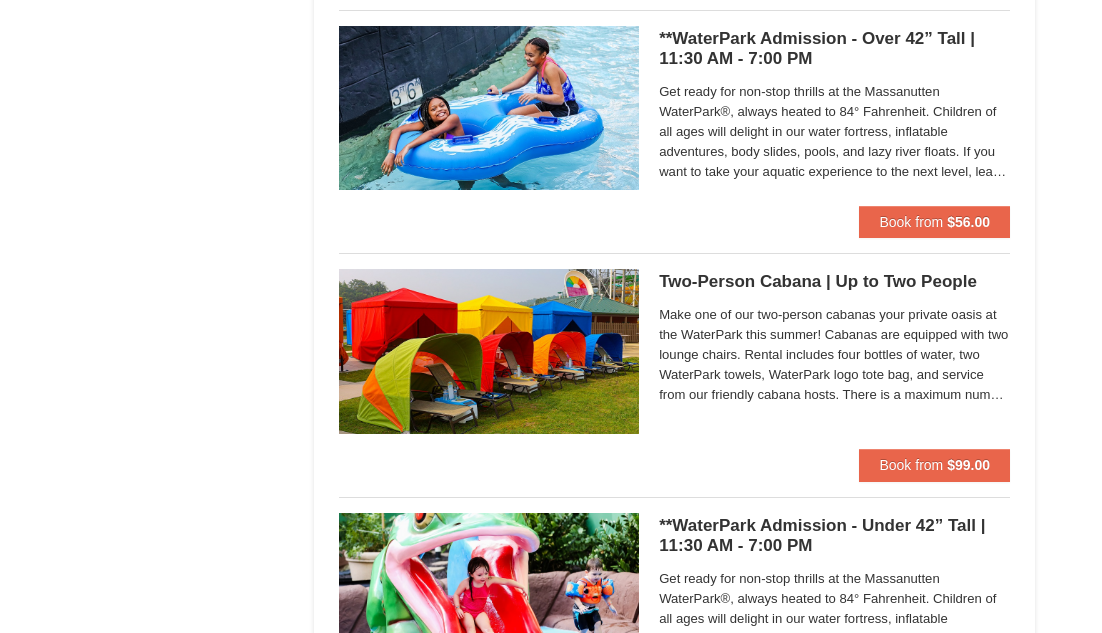 scroll, scrollTop: 1414, scrollLeft: 0, axis: vertical 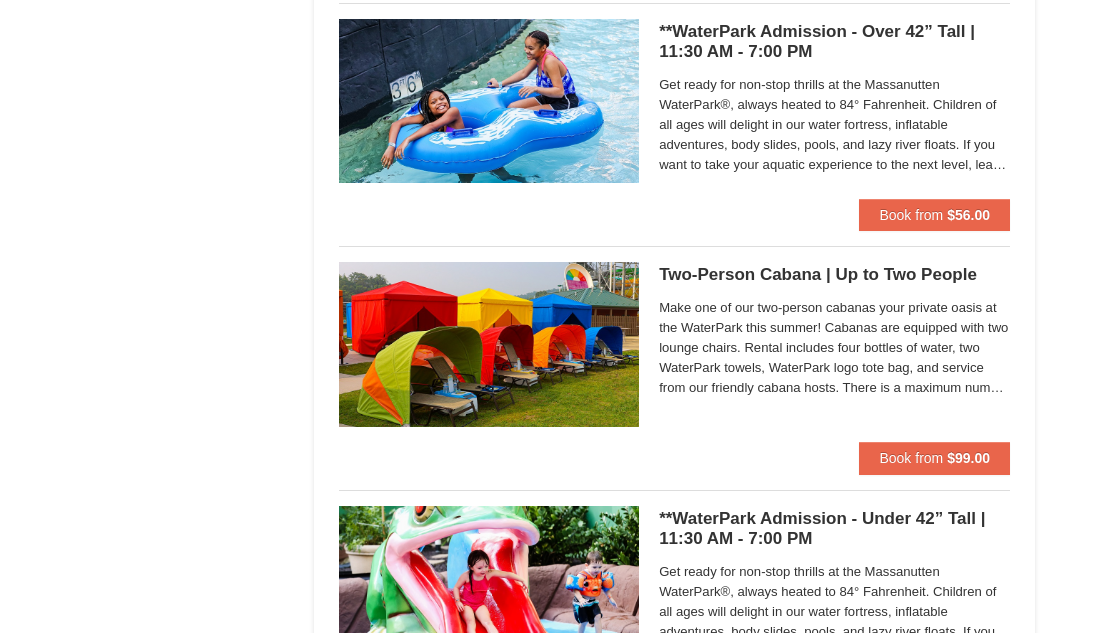 click on "Make one of our two-person cabanas your private oasis at the WaterPark this summer! Cabanas are equipped with two lounge chairs. Rental includes four bottles of water, two WaterPark towels, WaterPark logo tote bag, and service from our friendly cabana hosts. There is a maximum number of two guests per cabana." at bounding box center [834, 348] 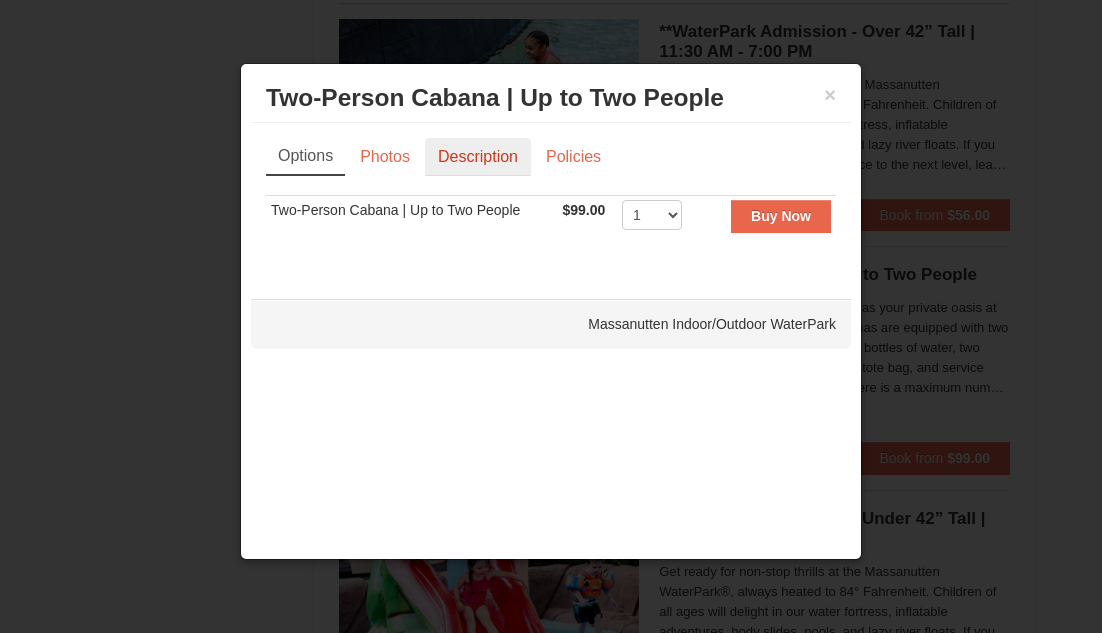 click on "Description" at bounding box center [478, 157] 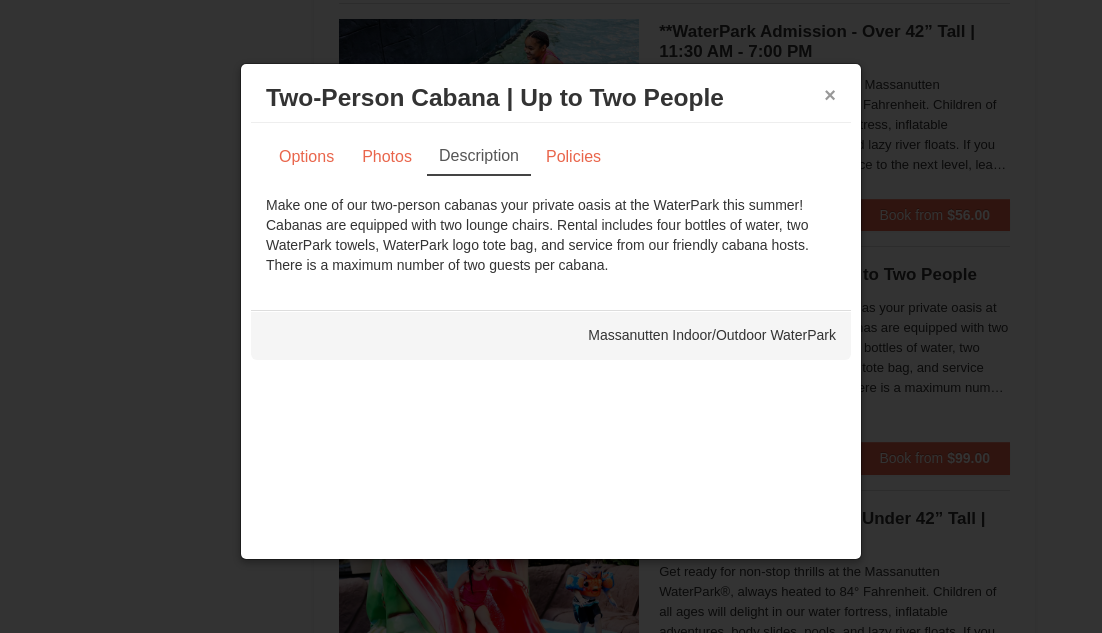 click on "×" at bounding box center [830, 95] 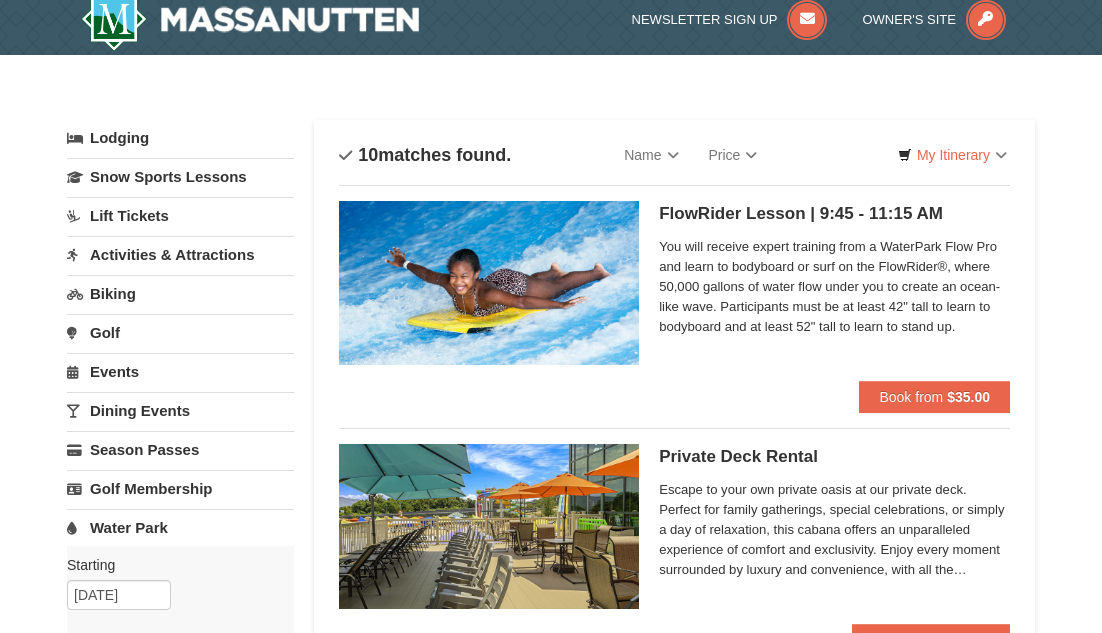 scroll, scrollTop: 0, scrollLeft: 0, axis: both 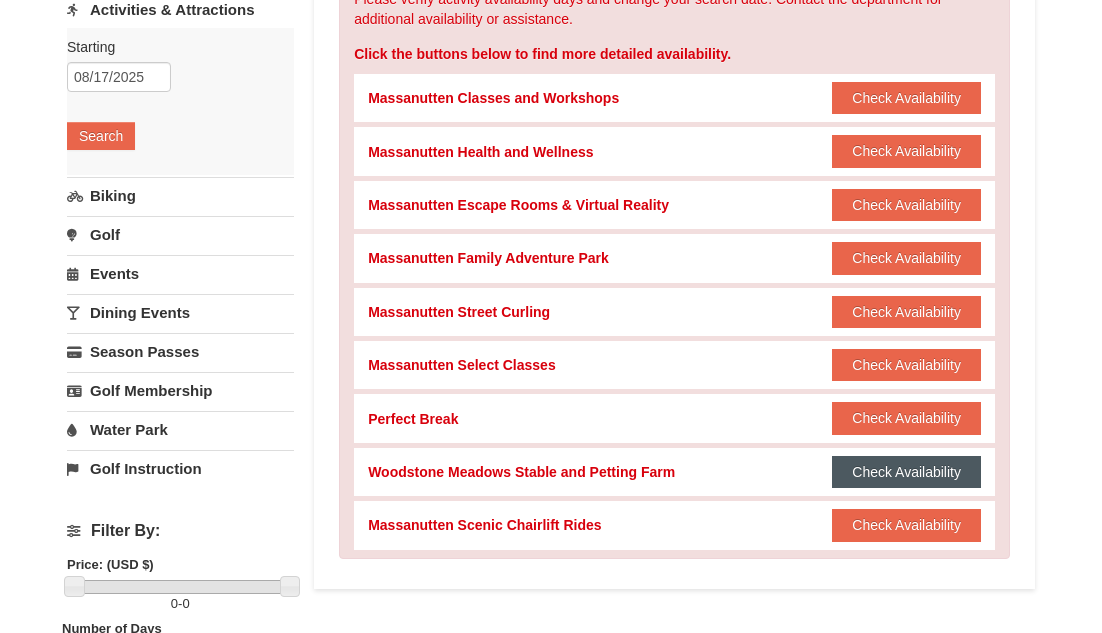 click on "Check Availability" at bounding box center (906, 472) 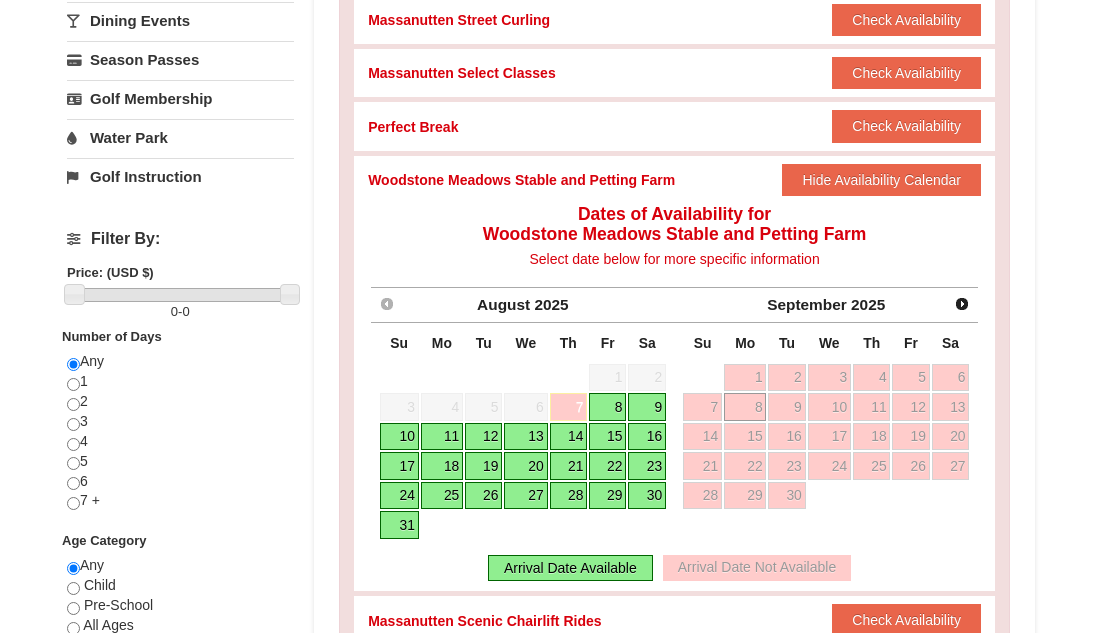scroll, scrollTop: 559, scrollLeft: 0, axis: vertical 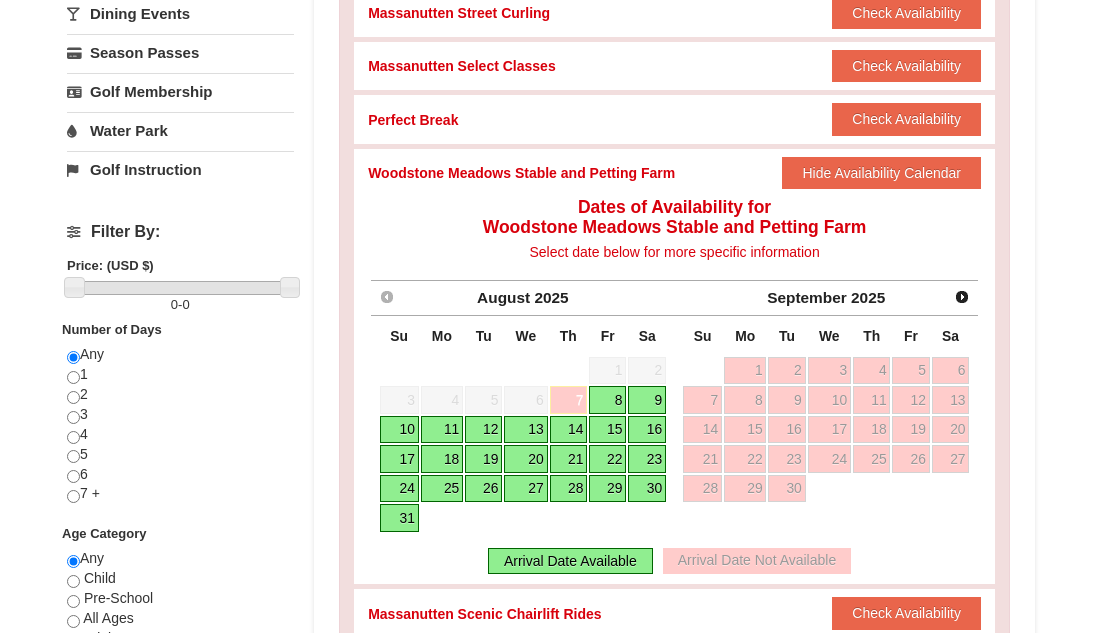 click on "17" at bounding box center [399, 459] 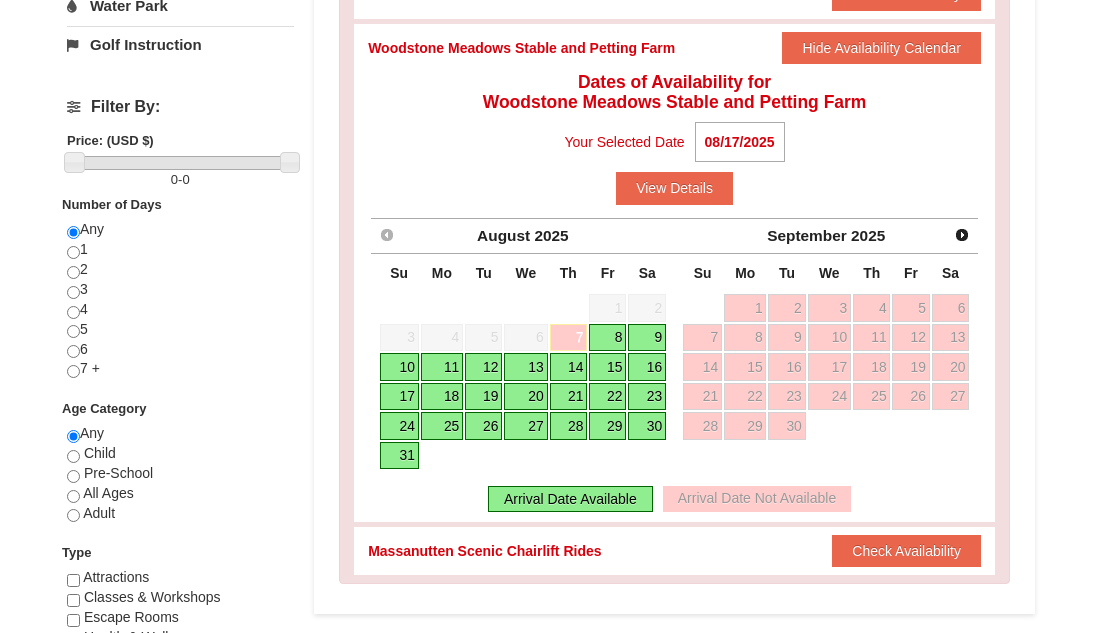 scroll, scrollTop: 690, scrollLeft: 0, axis: vertical 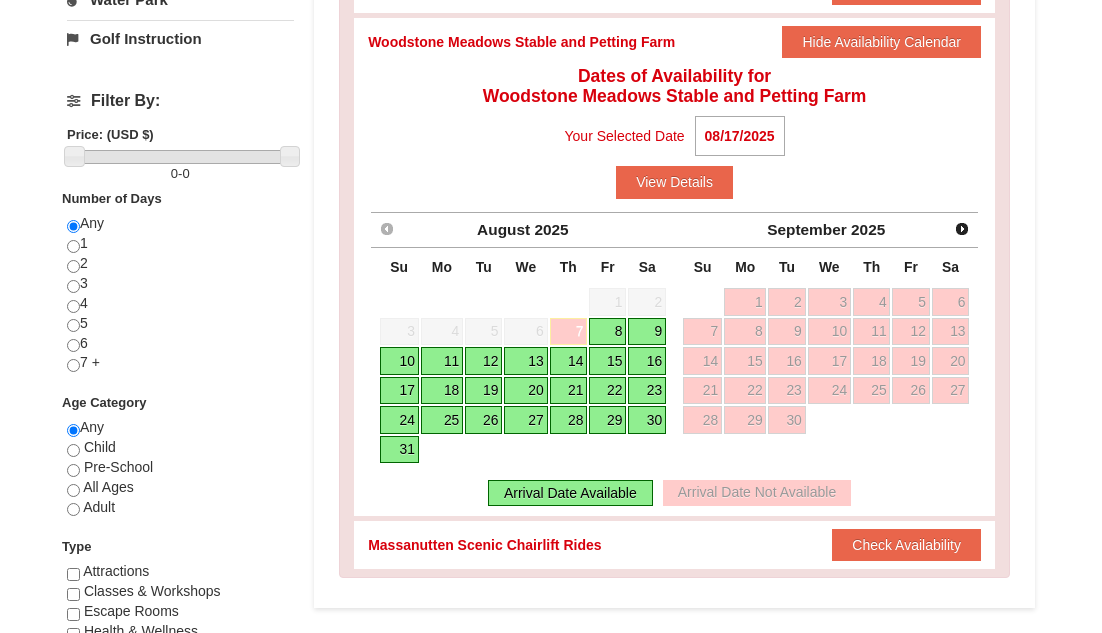 click on "17" at bounding box center (399, 391) 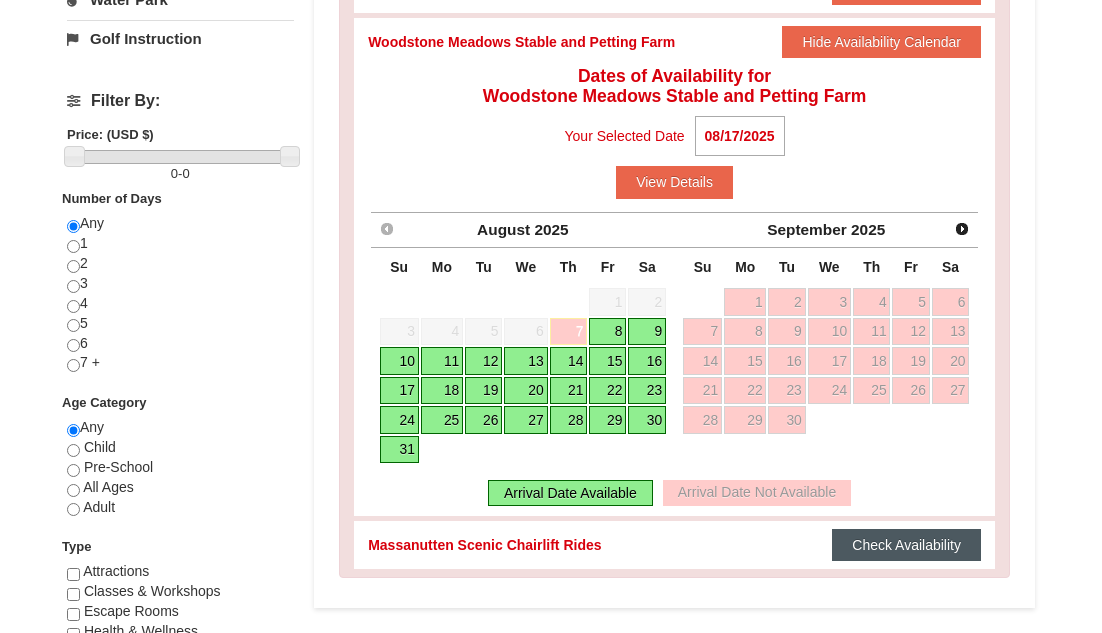 click on "Check Availability" at bounding box center (906, 545) 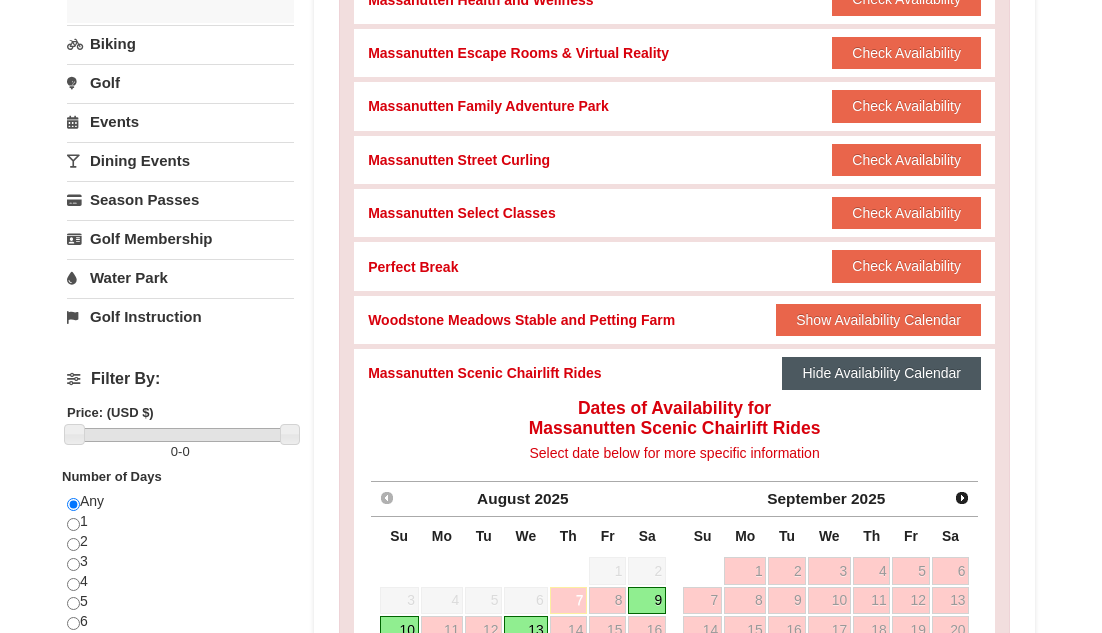 scroll, scrollTop: 408, scrollLeft: 0, axis: vertical 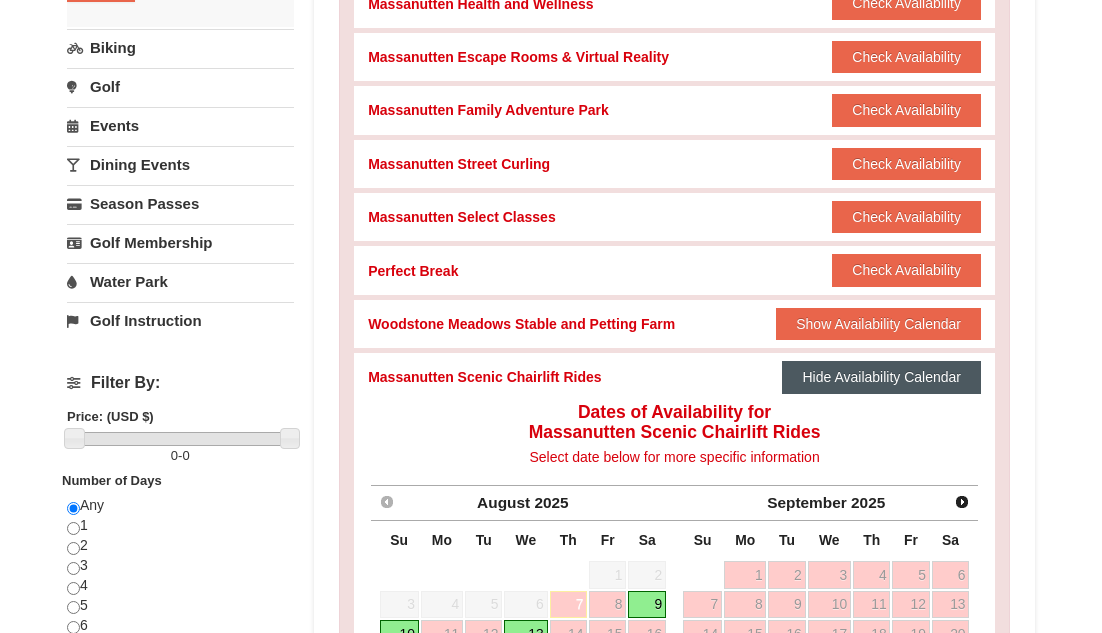 click on "Hide Availability Calendar" at bounding box center [881, 377] 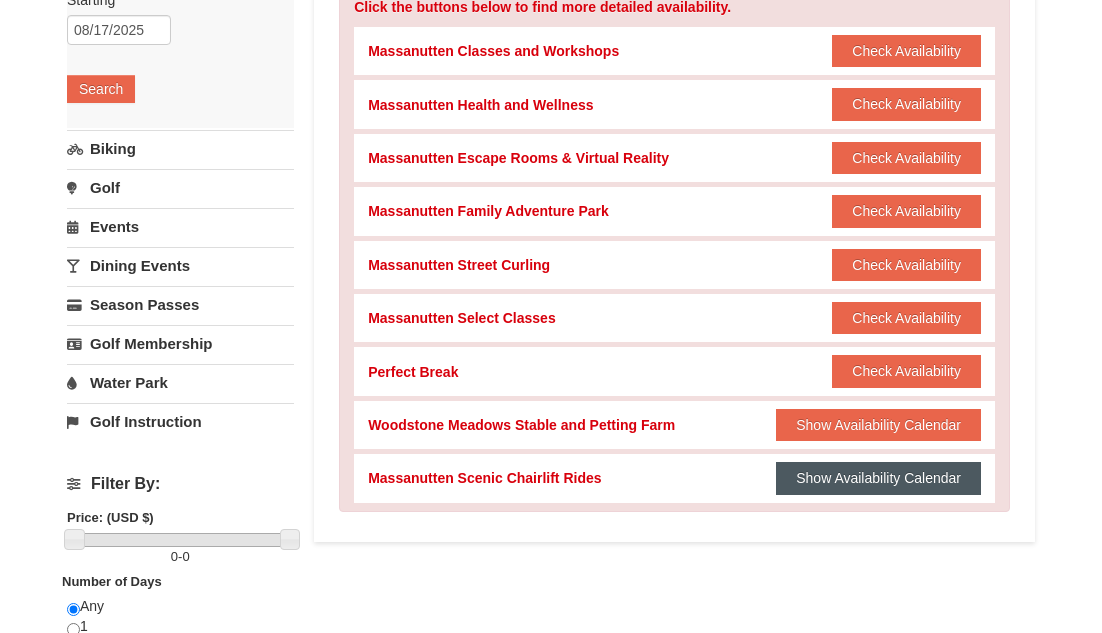 scroll, scrollTop: 302, scrollLeft: 0, axis: vertical 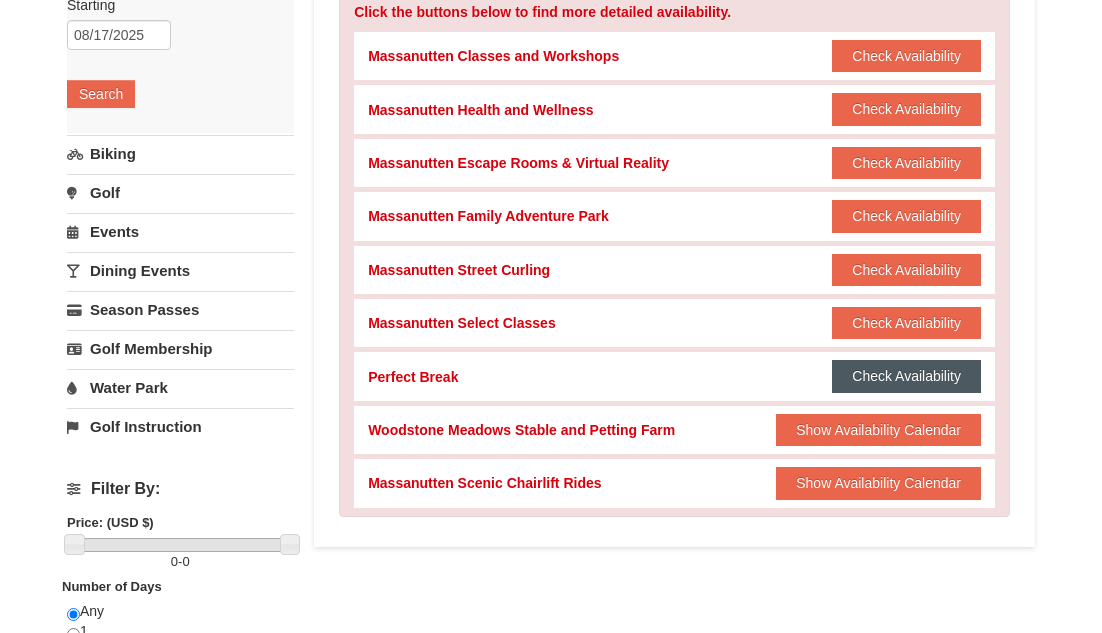 click on "Check Availability" at bounding box center [906, 376] 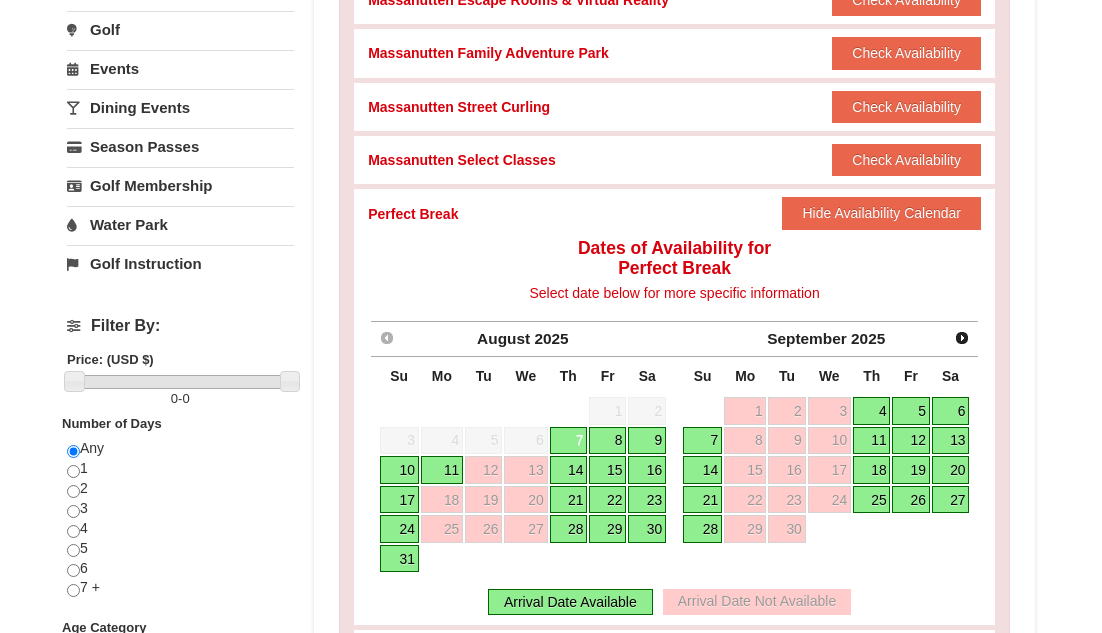 scroll, scrollTop: 471, scrollLeft: 0, axis: vertical 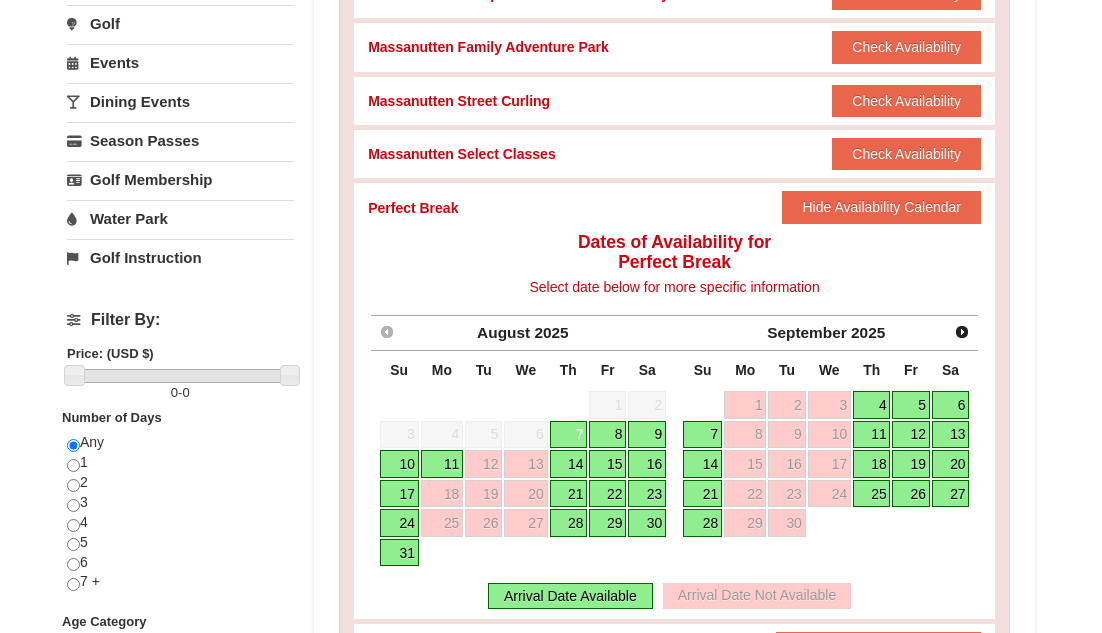 click on "15" at bounding box center [607, 464] 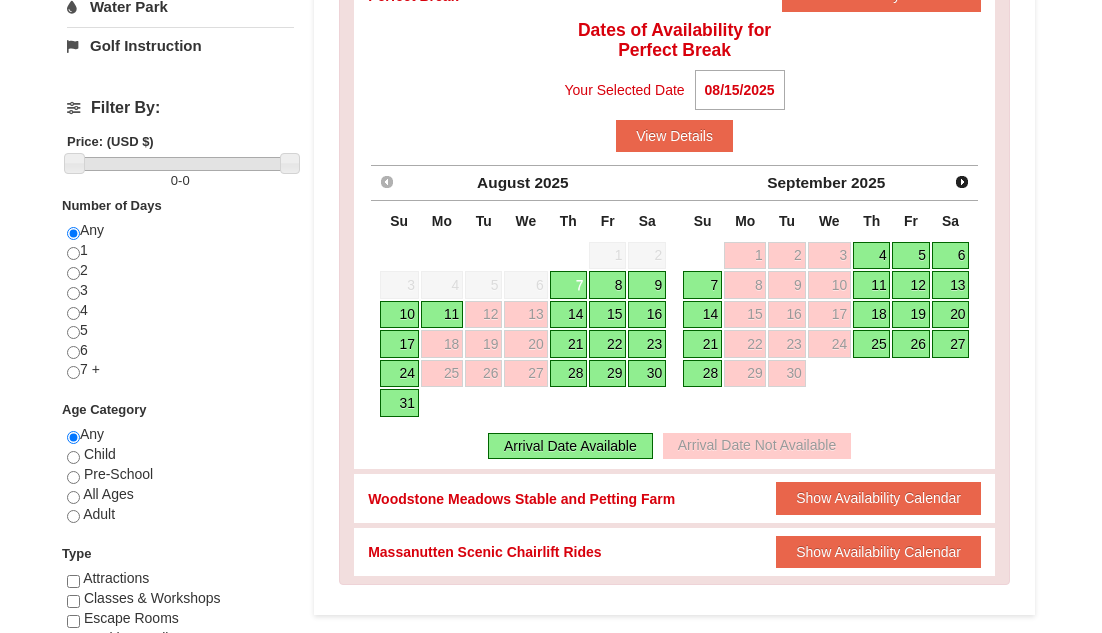 scroll, scrollTop: 723, scrollLeft: 0, axis: vertical 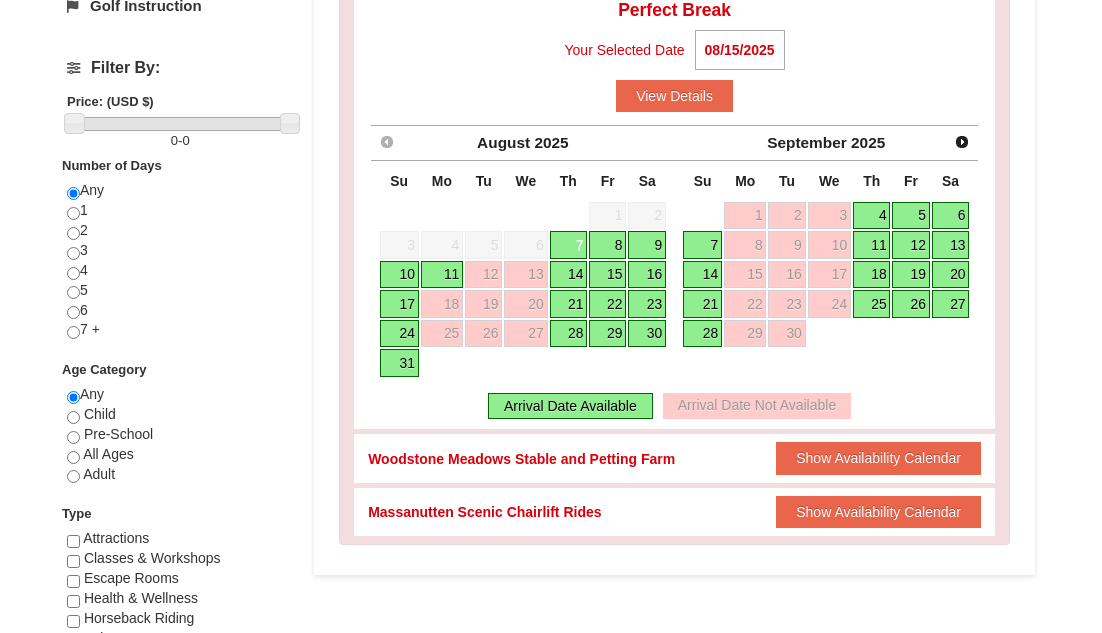 click on "15" at bounding box center (607, 275) 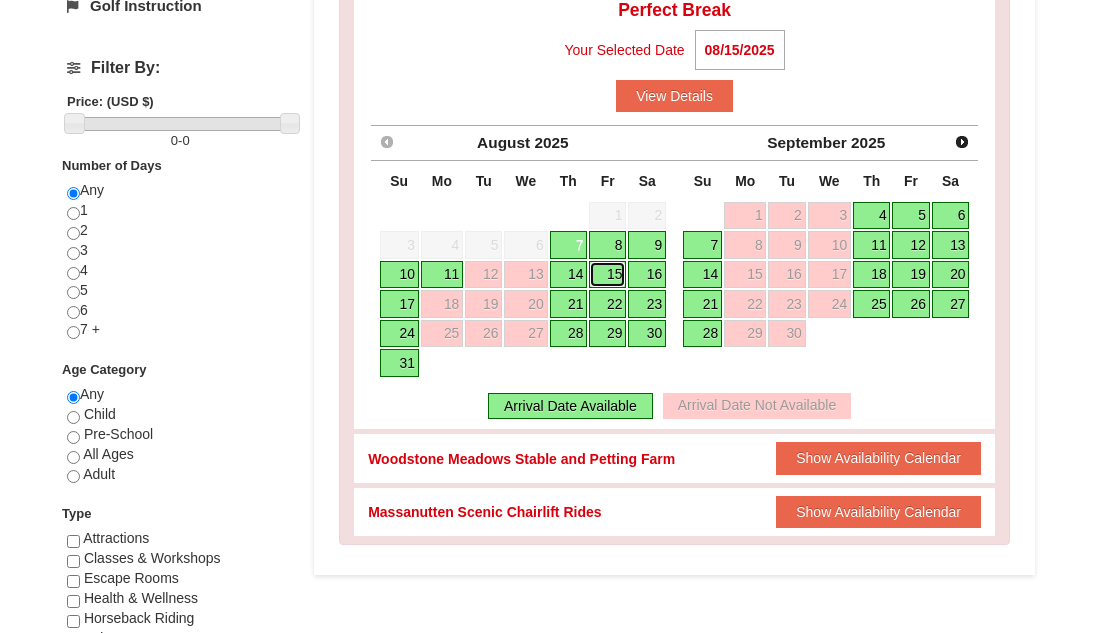 click on "15" at bounding box center [607, 275] 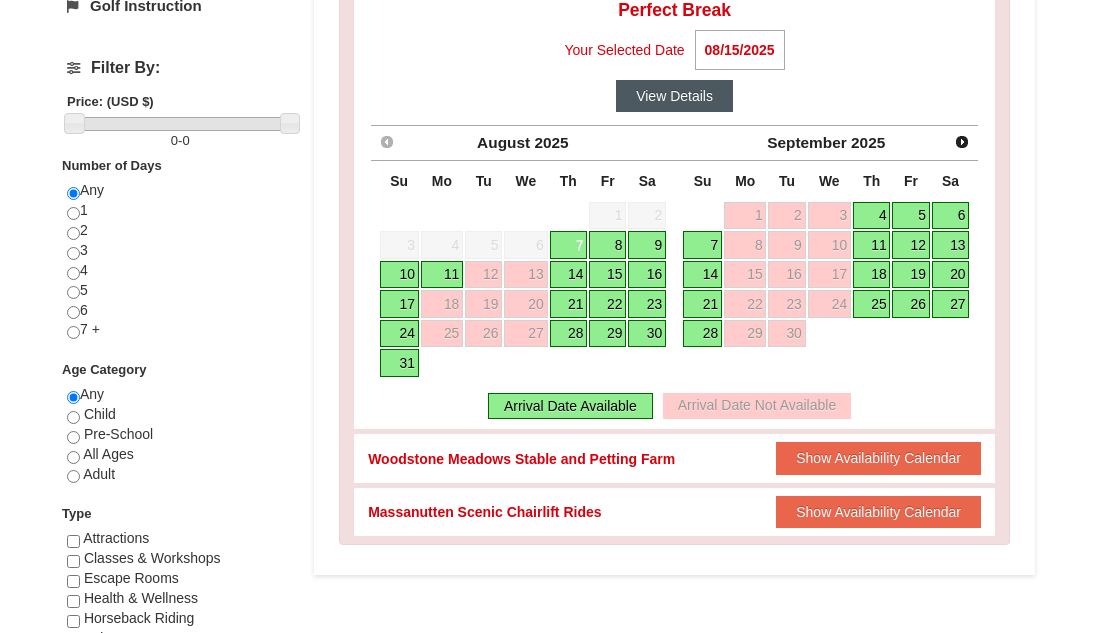 click on "View Details" at bounding box center [674, 96] 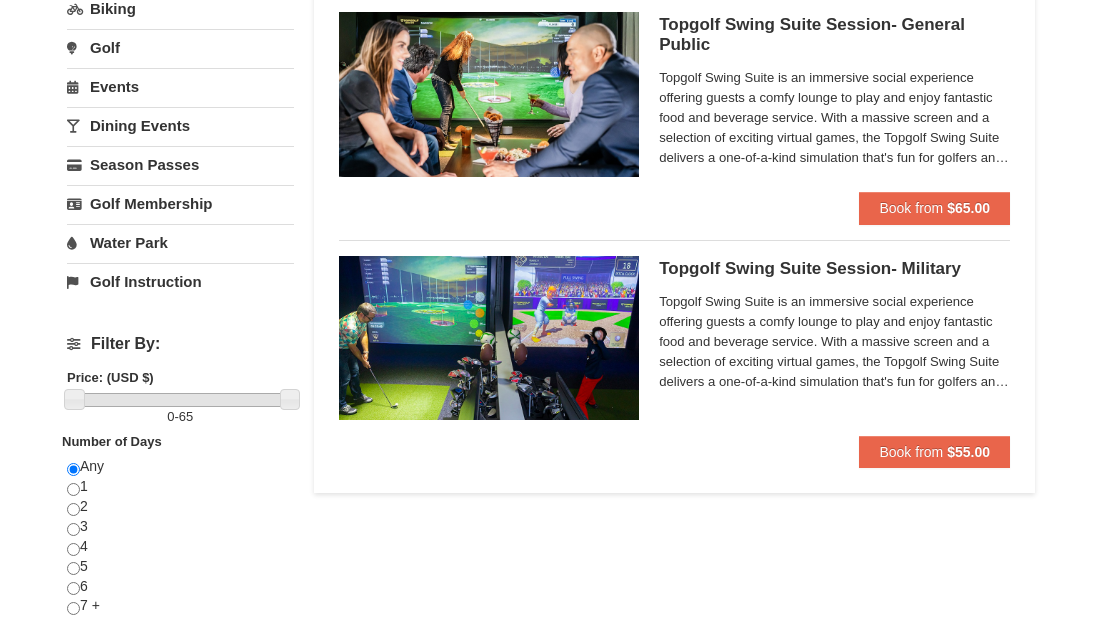 scroll, scrollTop: 0, scrollLeft: 0, axis: both 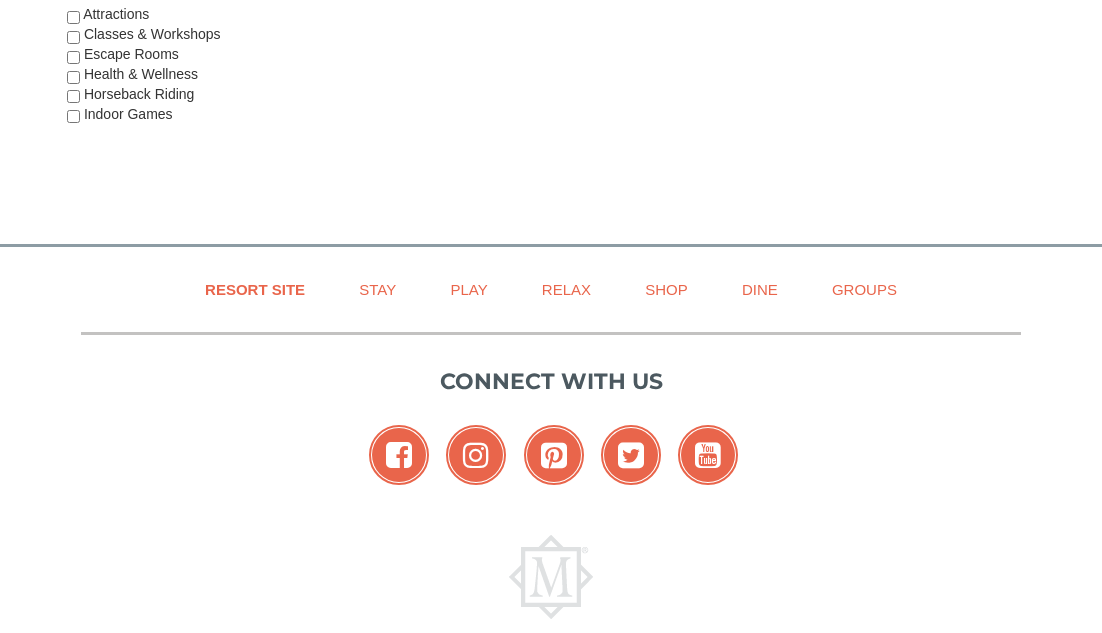 select on "8" 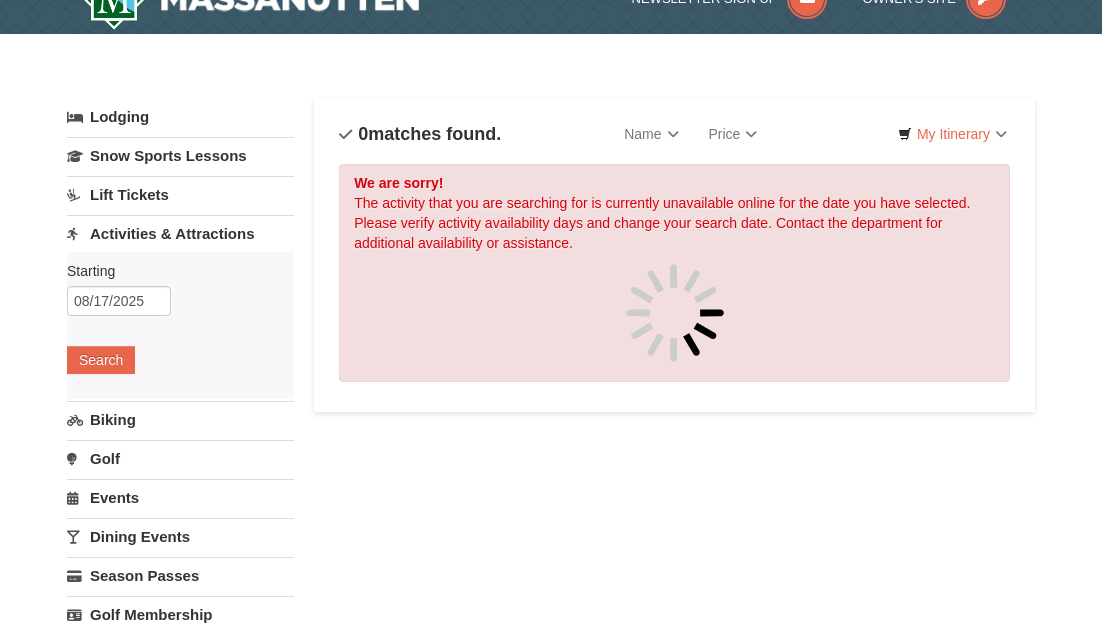 scroll, scrollTop: 36, scrollLeft: 0, axis: vertical 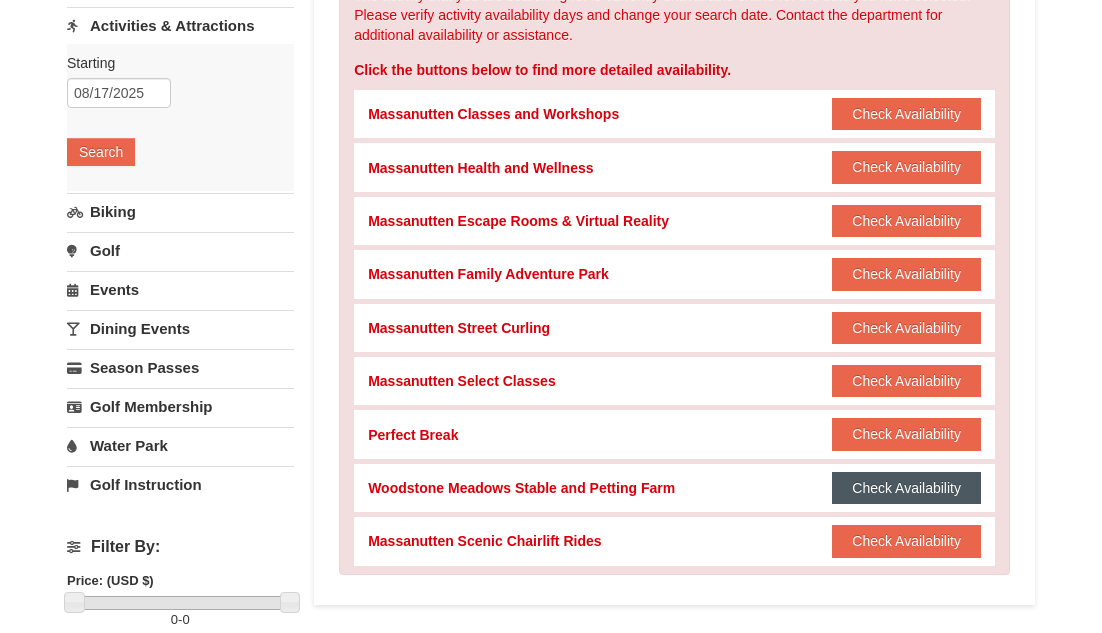 click on "Check Availability" at bounding box center (906, 488) 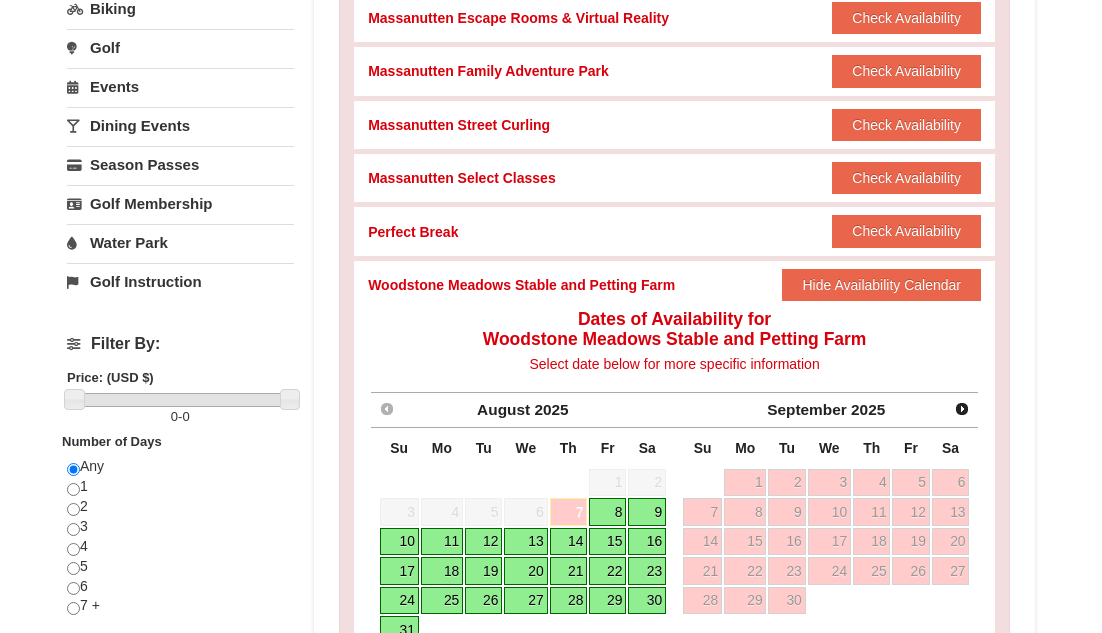scroll, scrollTop: 453, scrollLeft: 0, axis: vertical 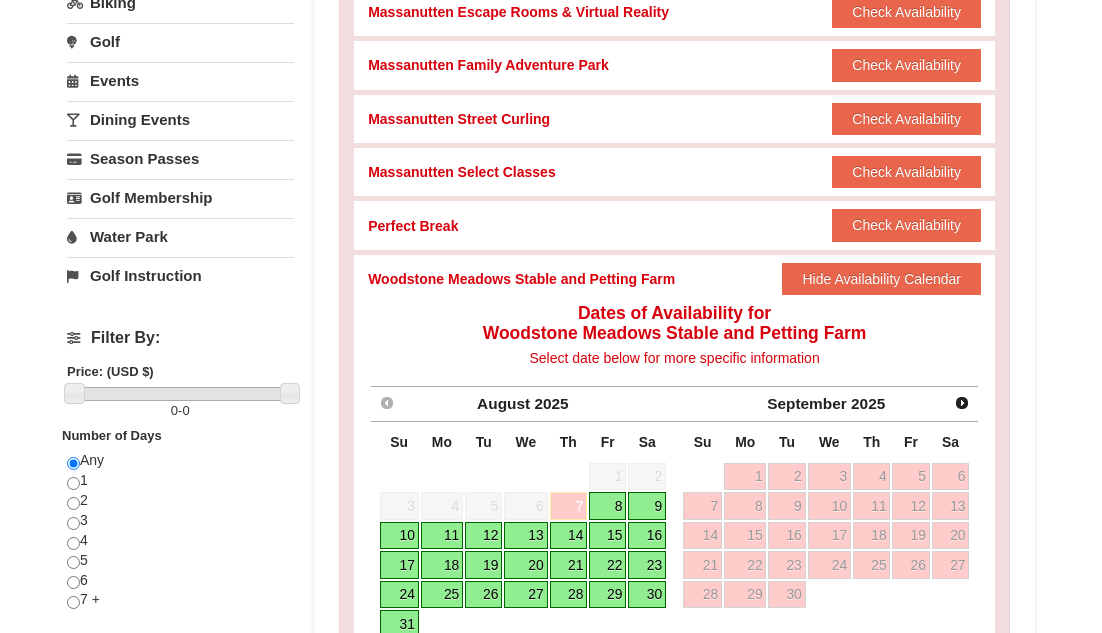 click on "17" at bounding box center [399, 565] 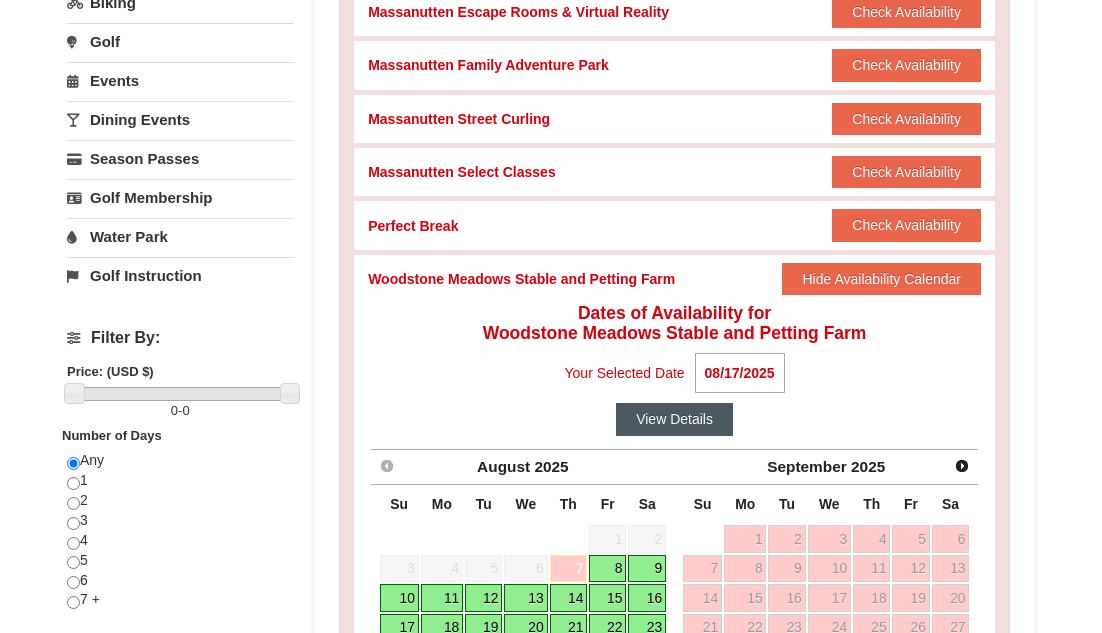 click on "View Details" at bounding box center (674, 419) 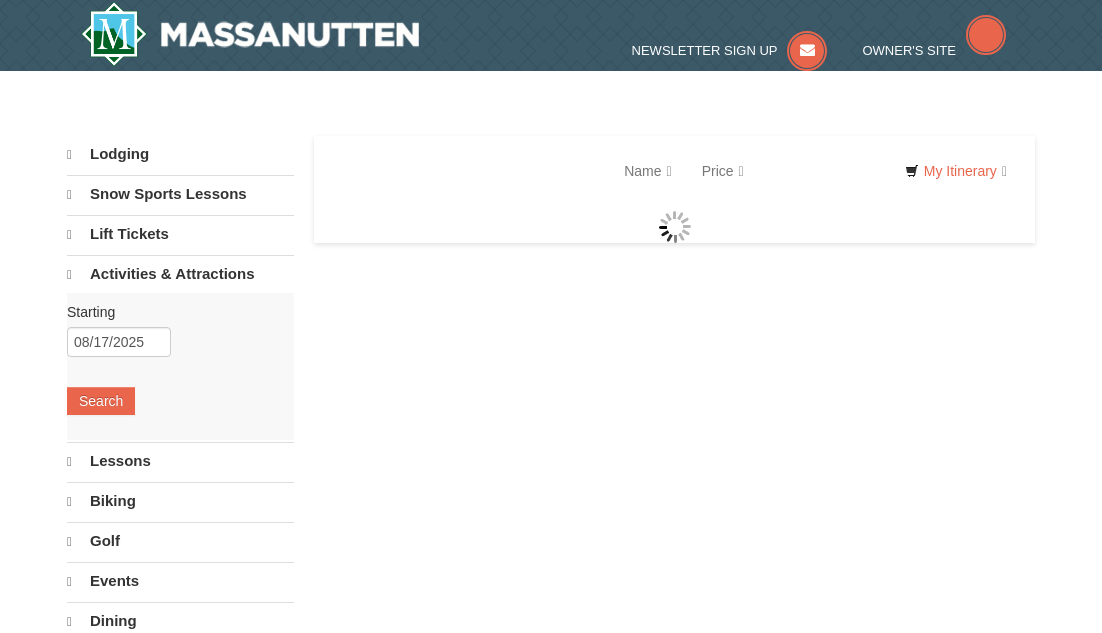 scroll, scrollTop: 0, scrollLeft: 0, axis: both 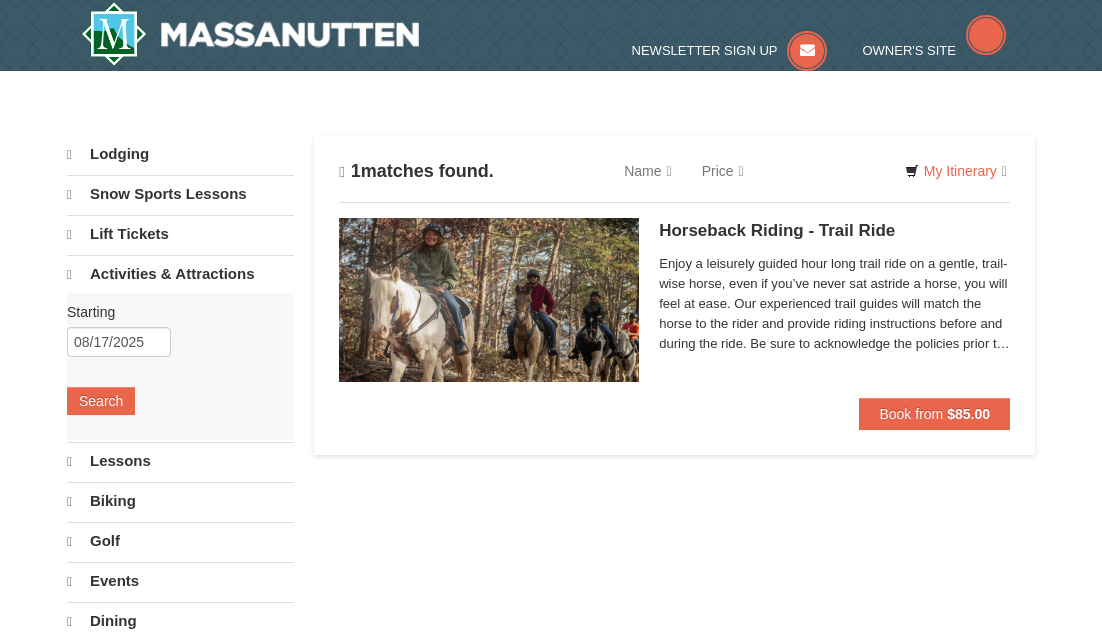 select on "8" 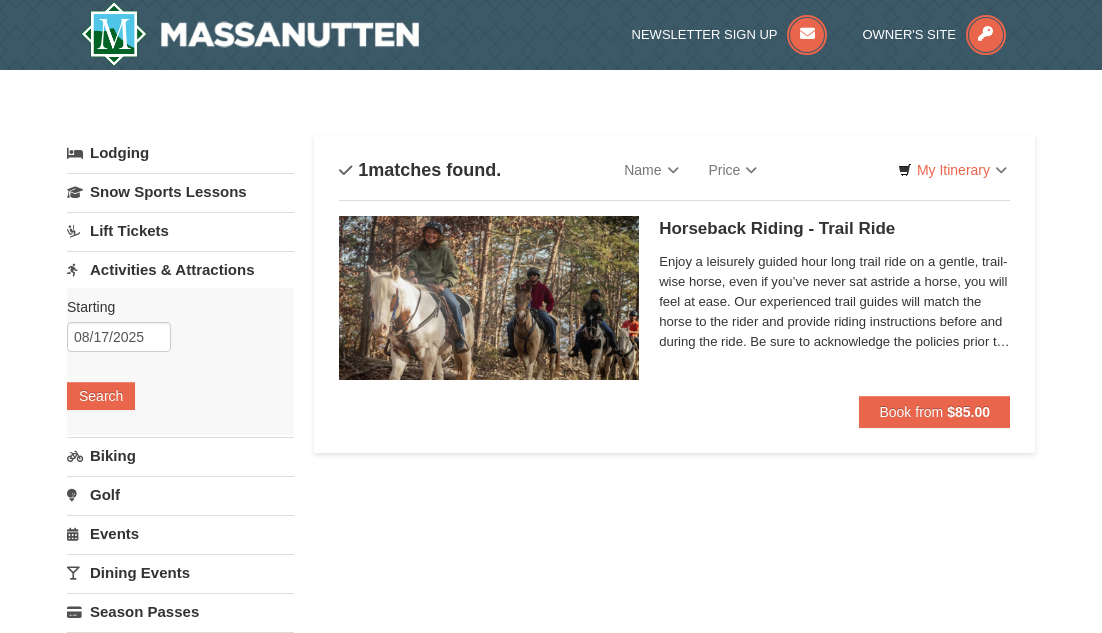 scroll, scrollTop: 0, scrollLeft: 0, axis: both 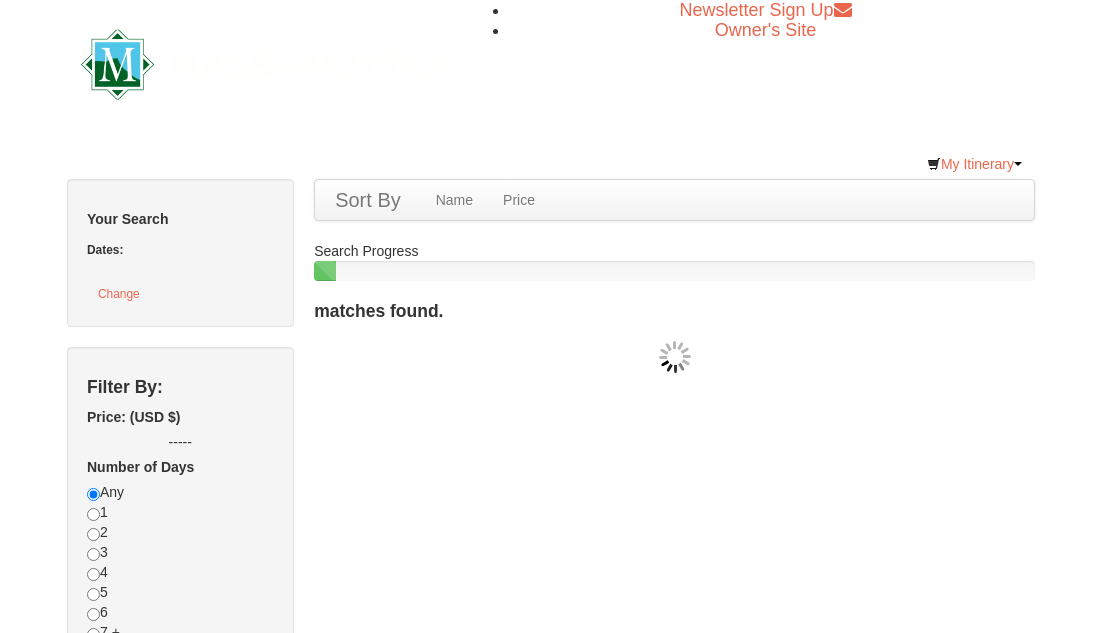 checkbox on "true" 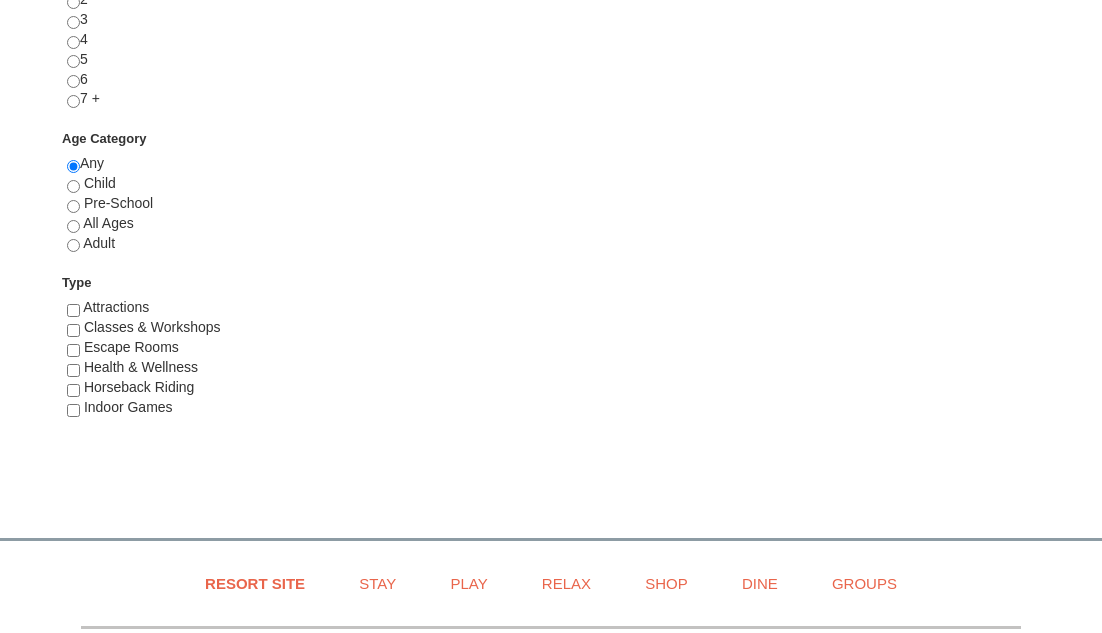 scroll, scrollTop: 326, scrollLeft: 0, axis: vertical 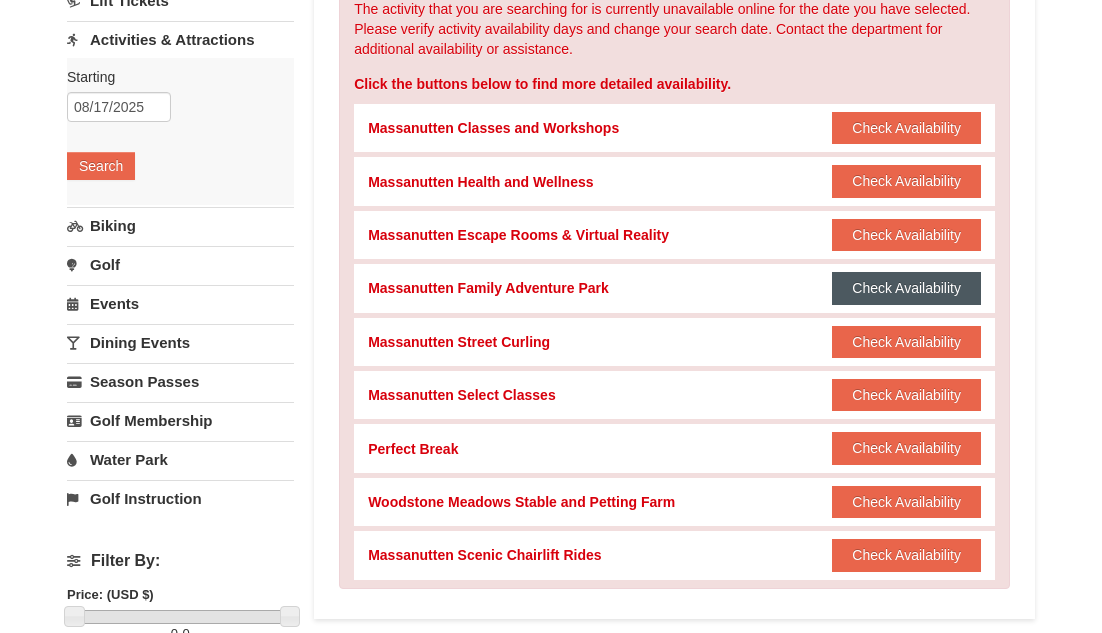 click on "Check Availability" at bounding box center (906, 288) 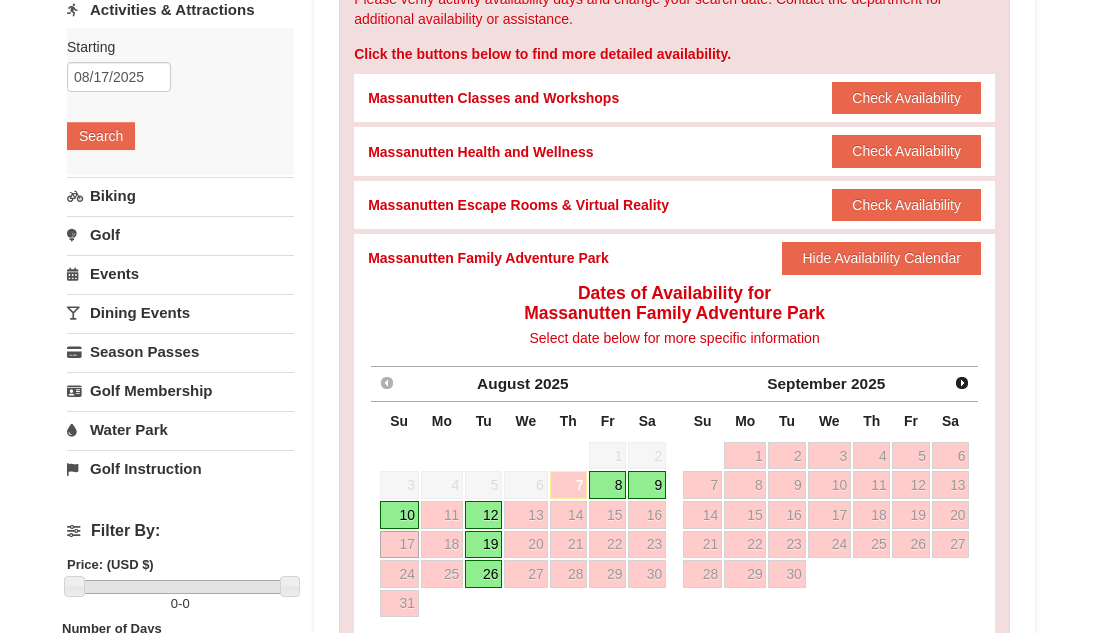 scroll, scrollTop: 261, scrollLeft: 0, axis: vertical 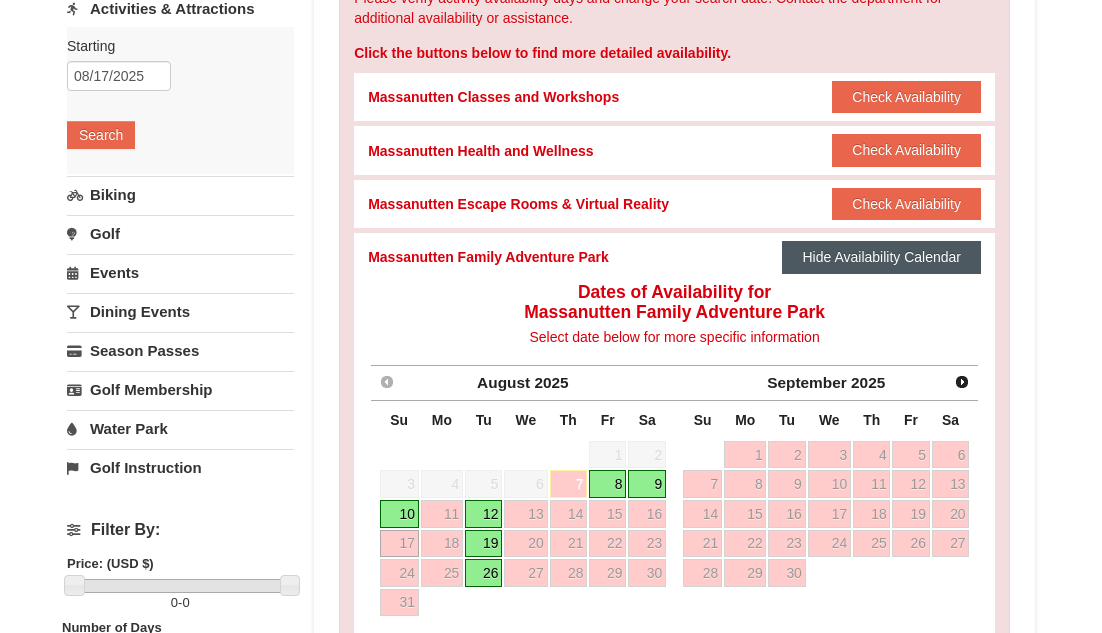 click on "Hide Availability Calendar" at bounding box center (881, 257) 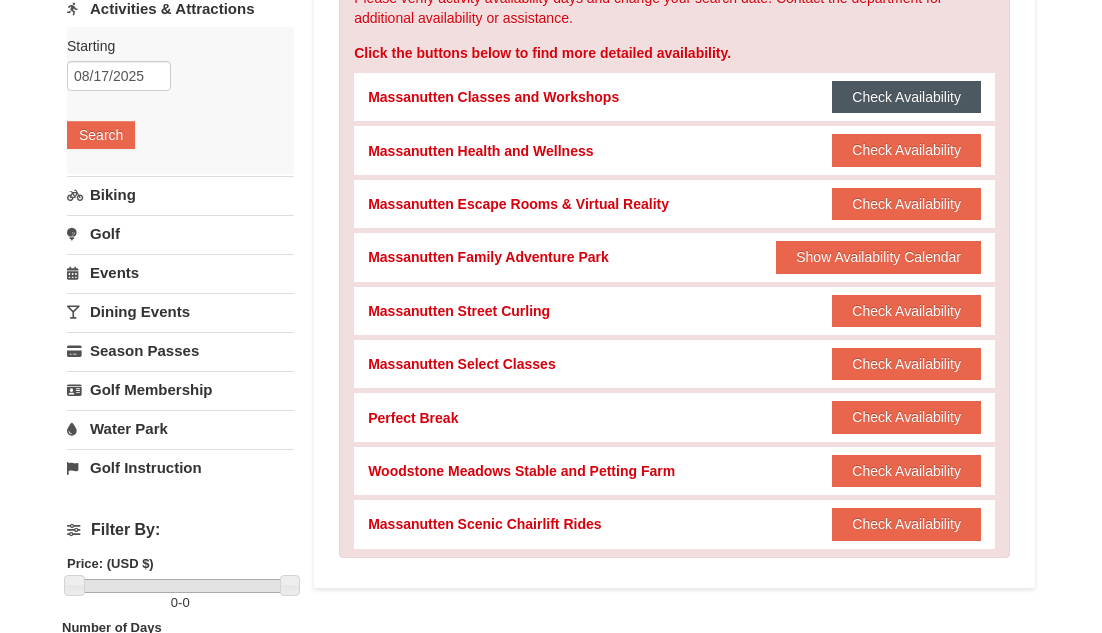 click on "Check Availability" at bounding box center [906, 97] 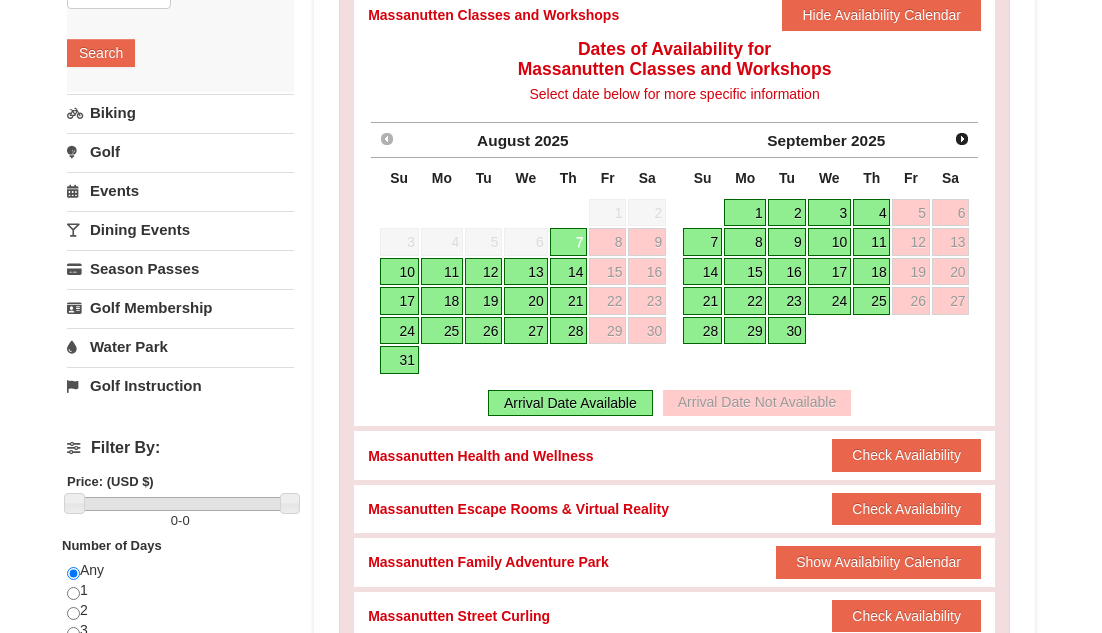 scroll, scrollTop: 348, scrollLeft: 0, axis: vertical 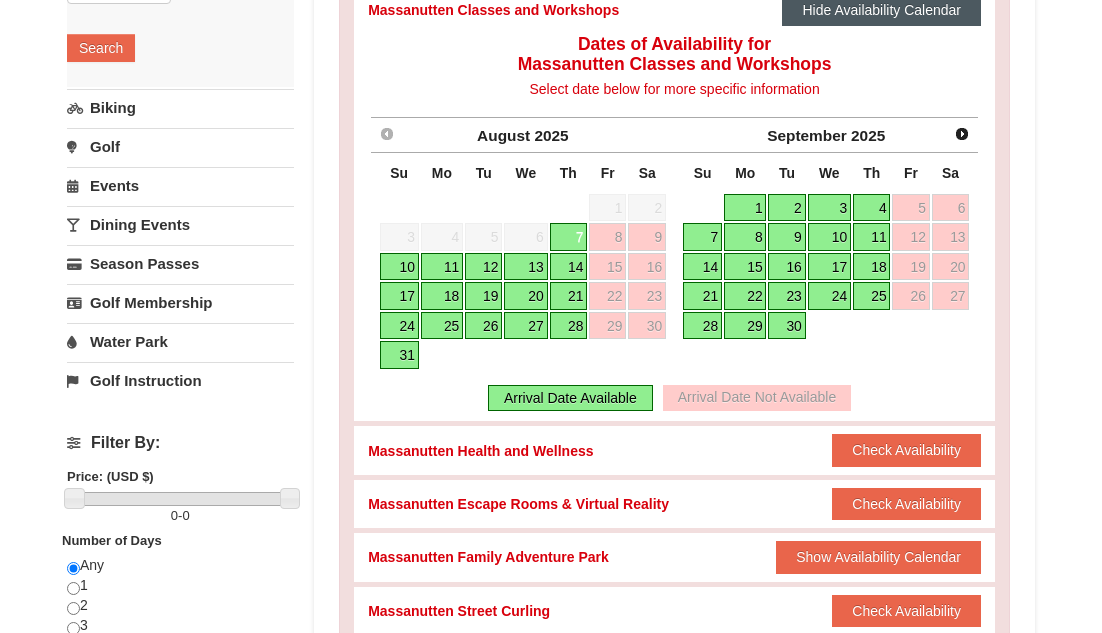 click on "Hide Availability Calendar" at bounding box center (881, 10) 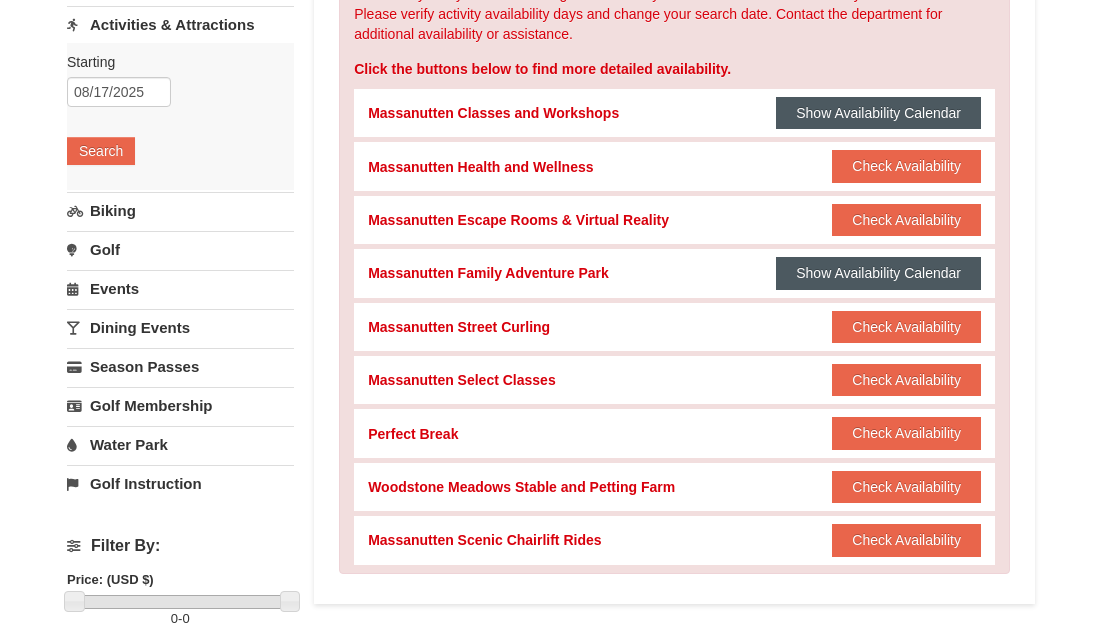 scroll, scrollTop: 292, scrollLeft: 0, axis: vertical 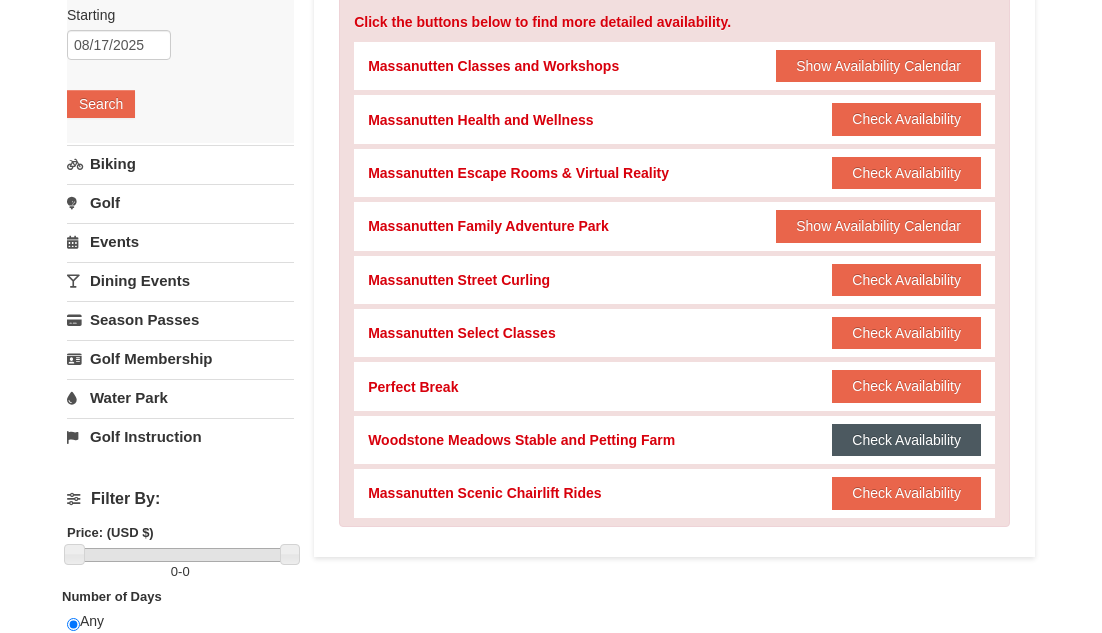 click on "Check Availability" at bounding box center [906, 440] 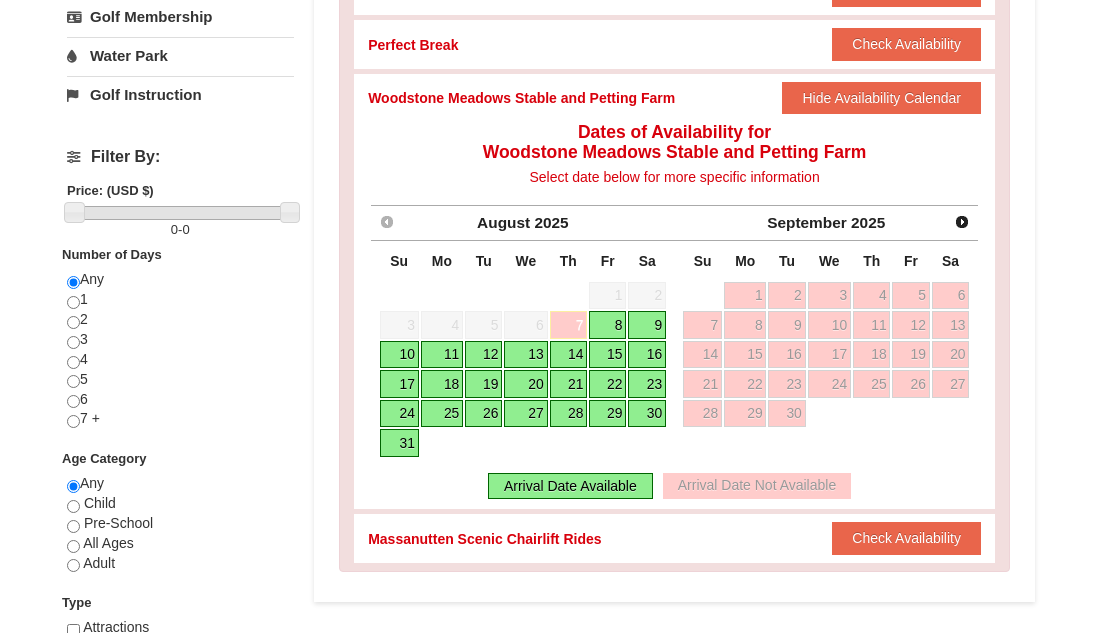 scroll, scrollTop: 623, scrollLeft: 0, axis: vertical 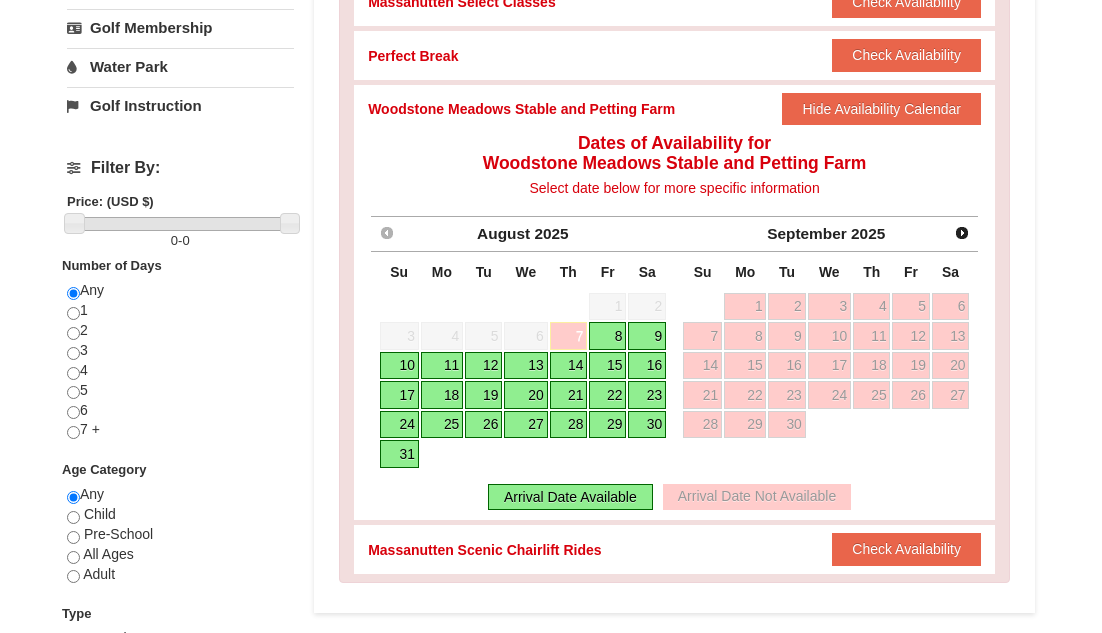 click on "17" at bounding box center [399, 395] 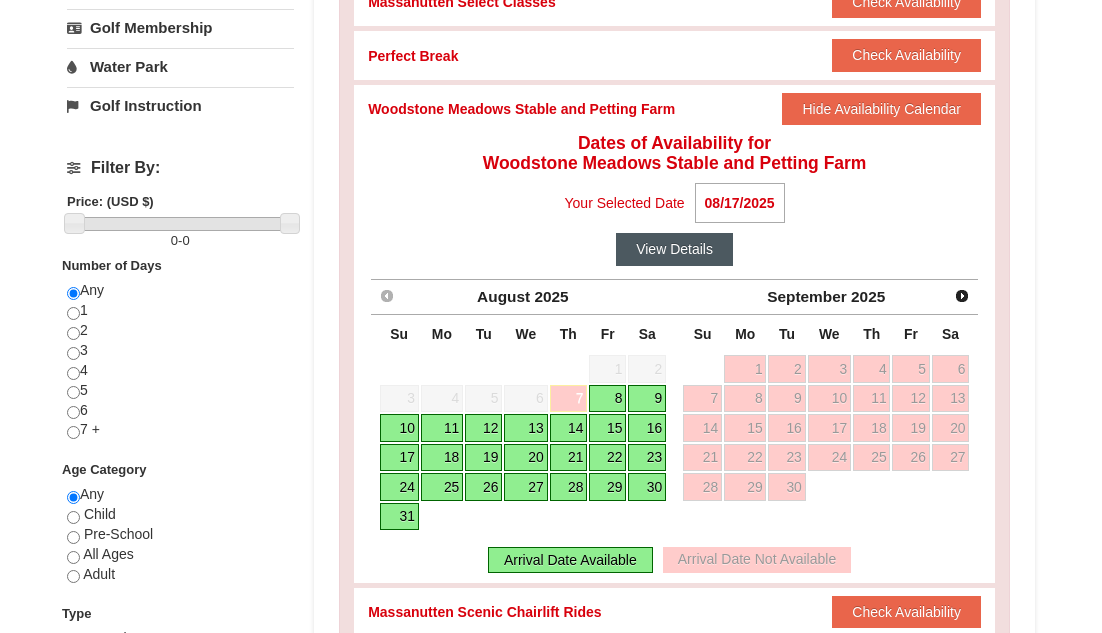 click on "View Details" at bounding box center [674, 249] 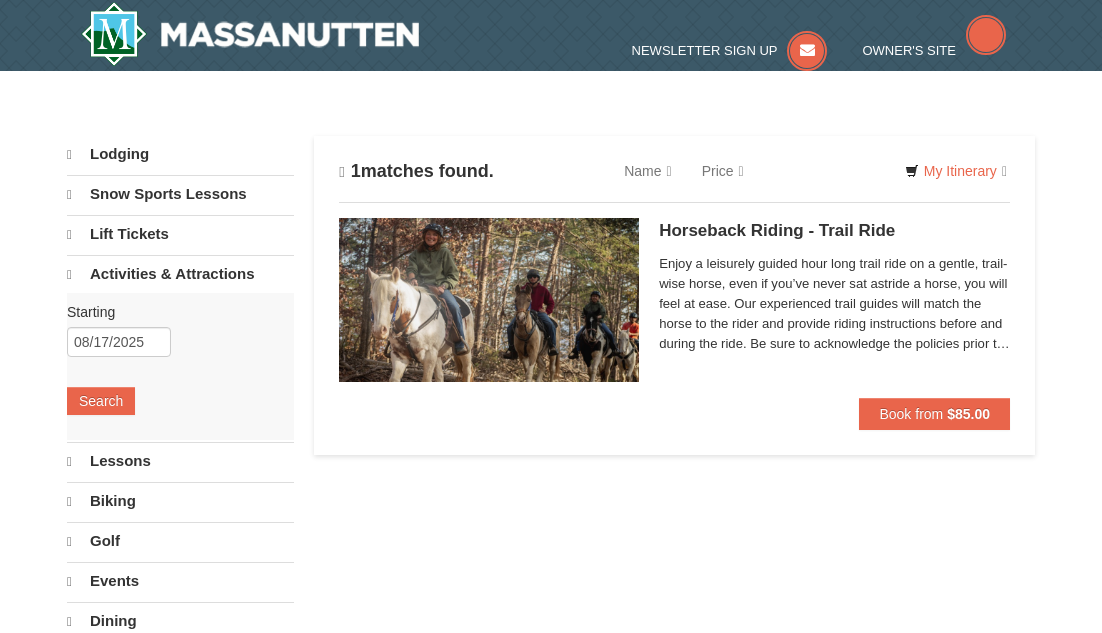 scroll, scrollTop: 0, scrollLeft: 0, axis: both 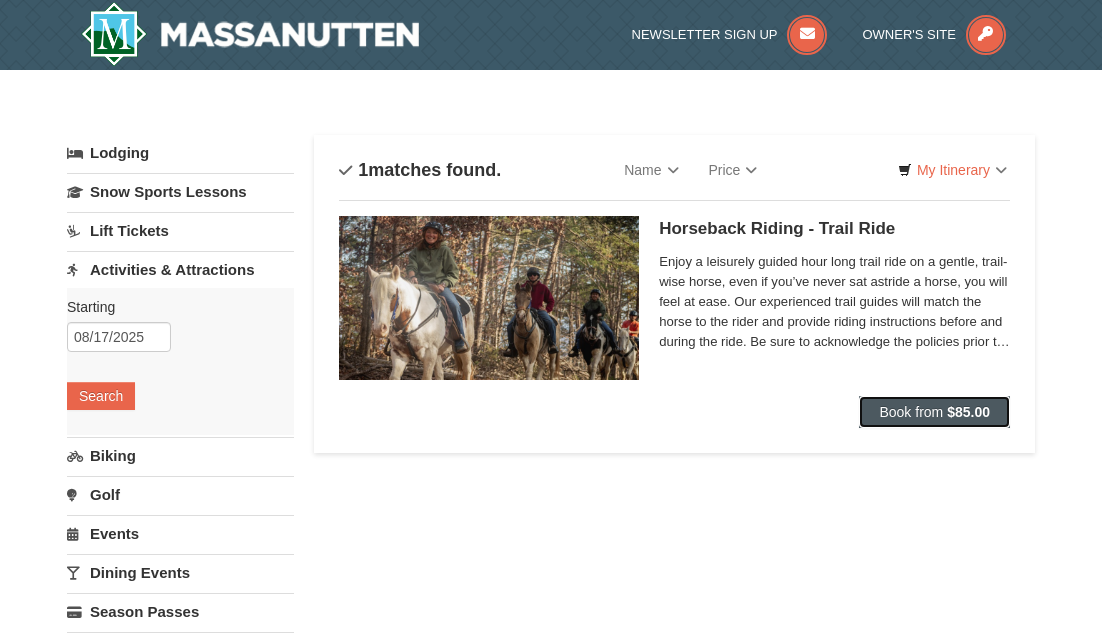click on "Book from" at bounding box center [911, 412] 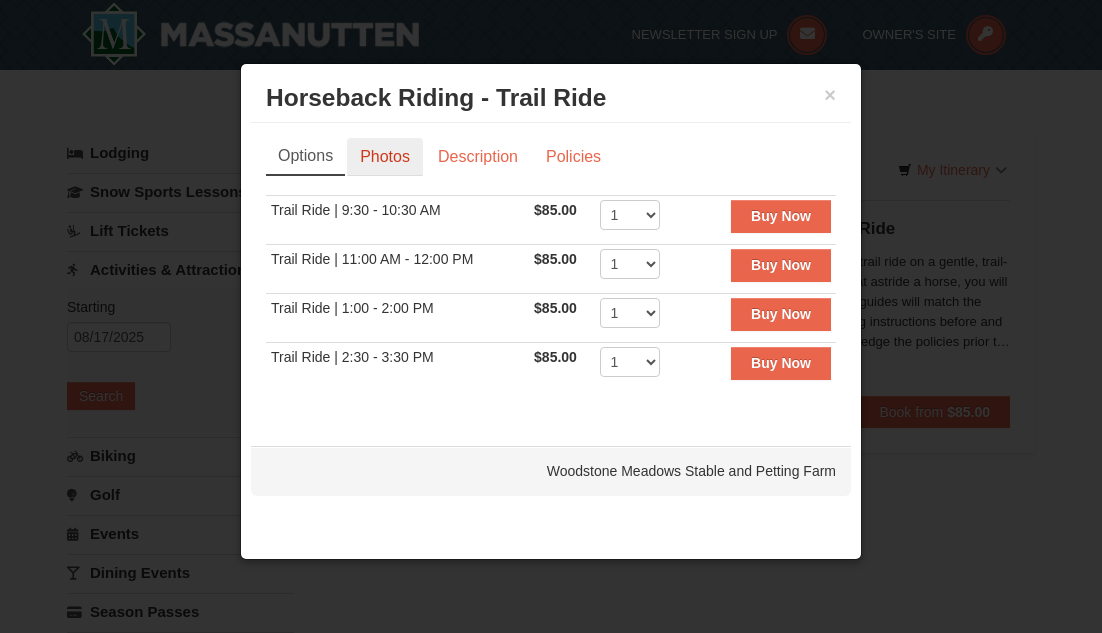 click on "Photos" at bounding box center (385, 157) 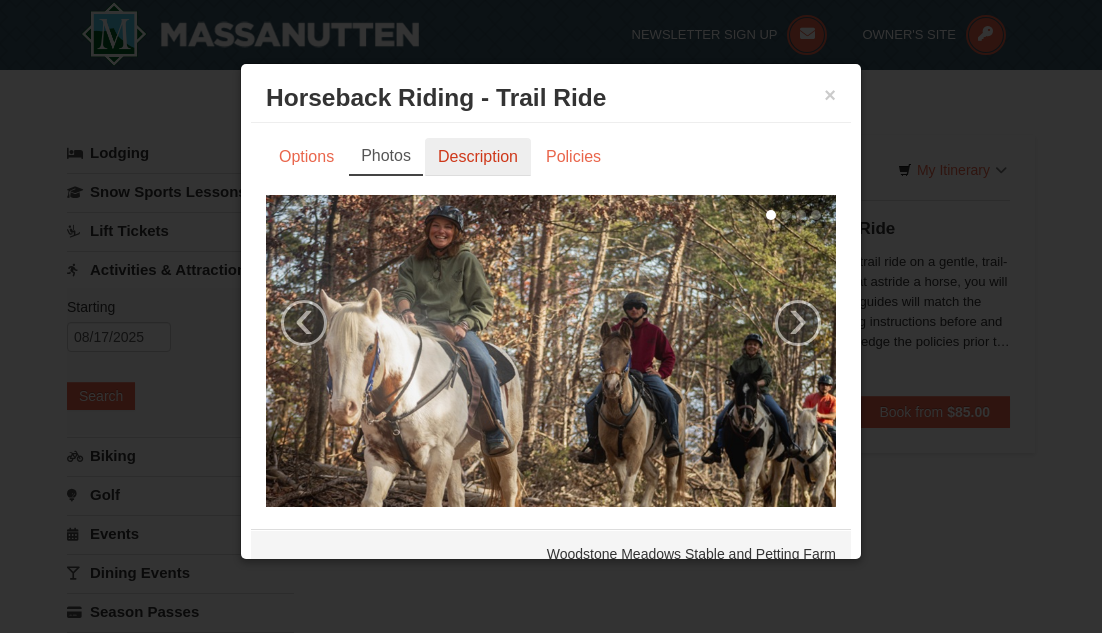 click on "Description" at bounding box center [478, 157] 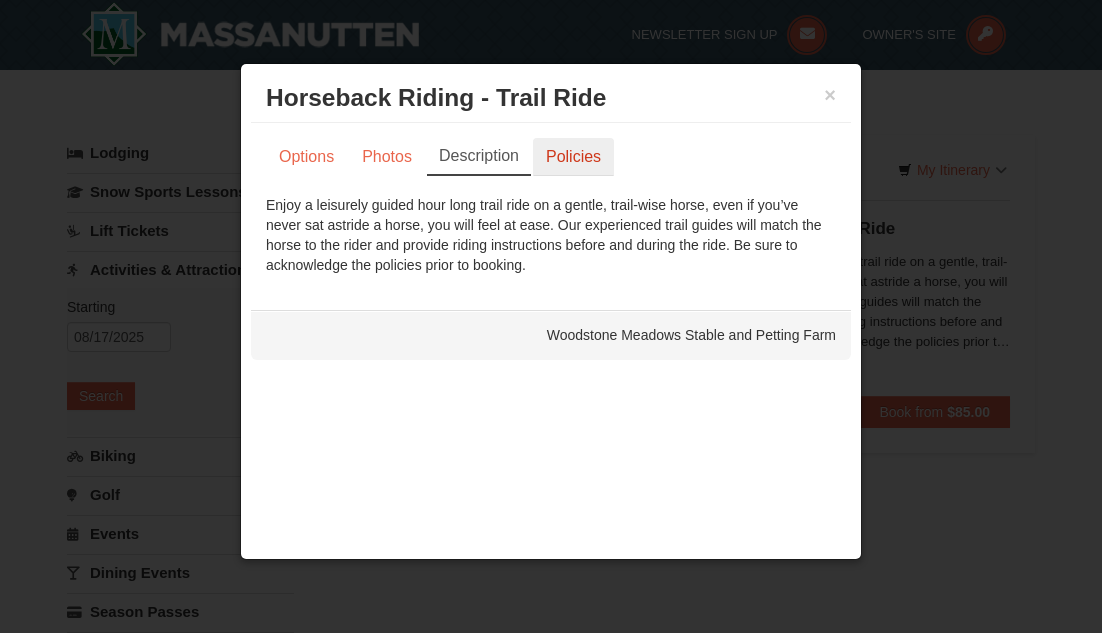 click on "Policies" at bounding box center [573, 157] 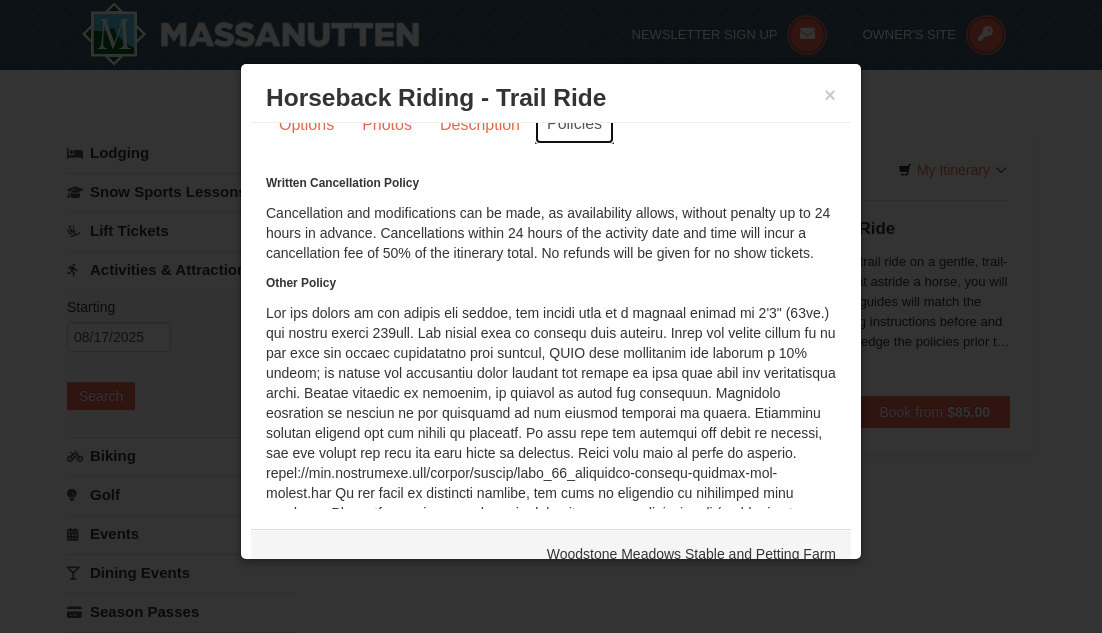 scroll, scrollTop: 101, scrollLeft: 0, axis: vertical 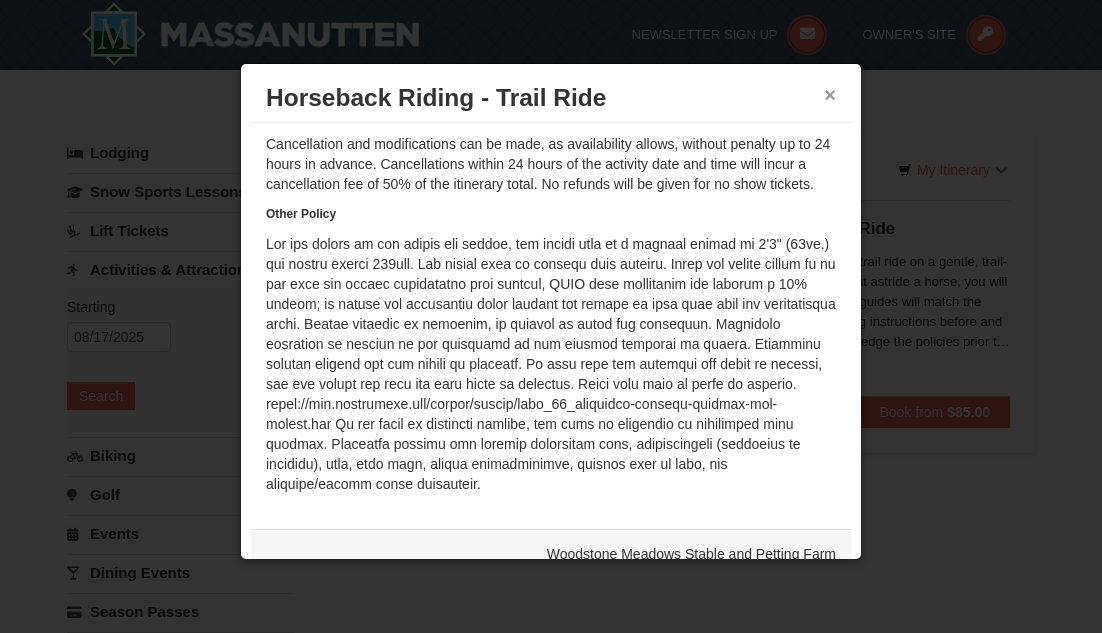 click on "×" at bounding box center [830, 95] 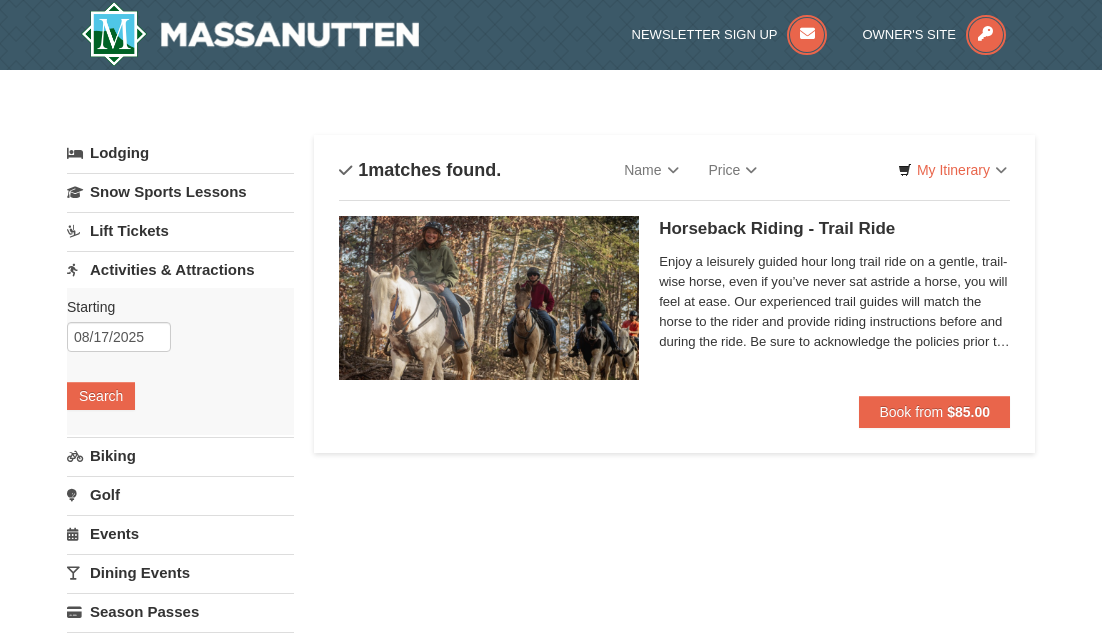 click on "Horseback Riding - Trail Ride  Woodstone Meadows Stable and Petting Farm" at bounding box center (834, 229) 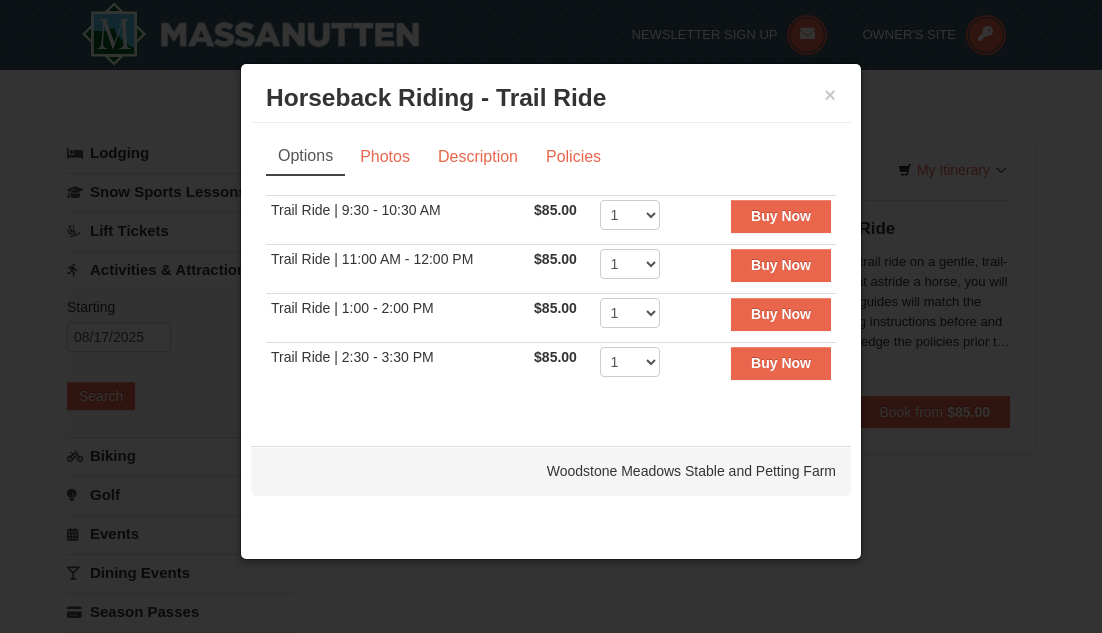 scroll, scrollTop: 0, scrollLeft: 0, axis: both 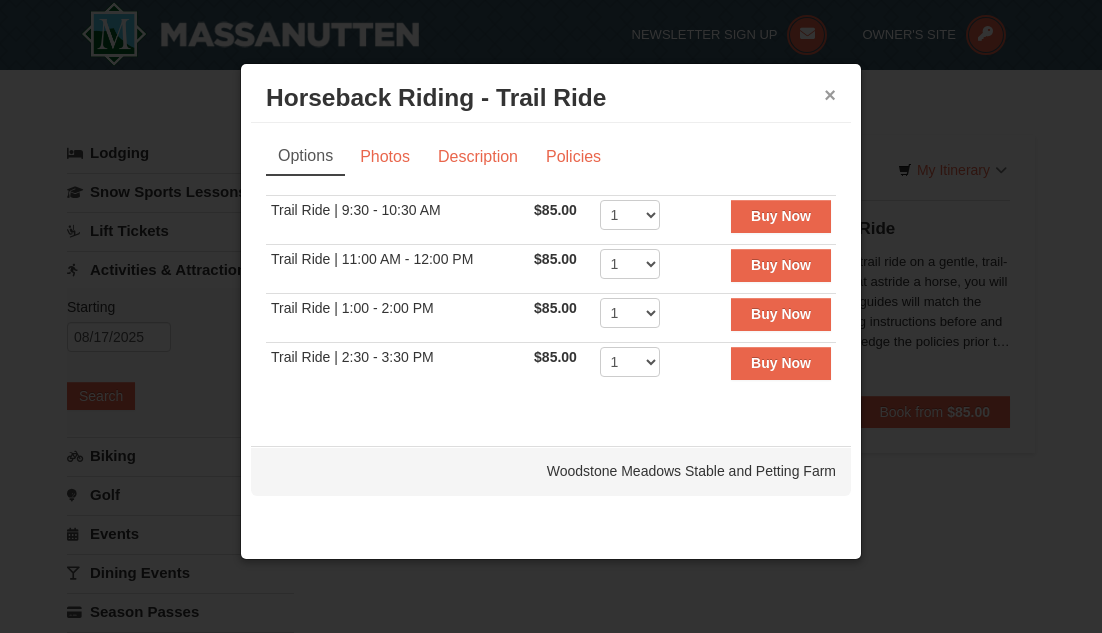 click on "×" at bounding box center (830, 95) 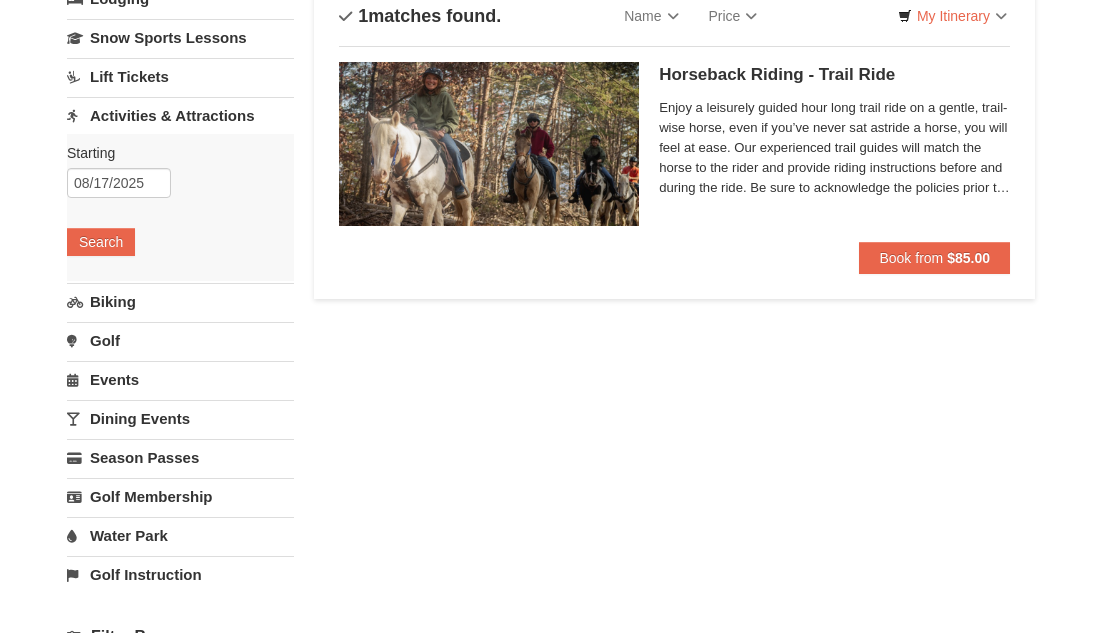 scroll, scrollTop: 0, scrollLeft: 0, axis: both 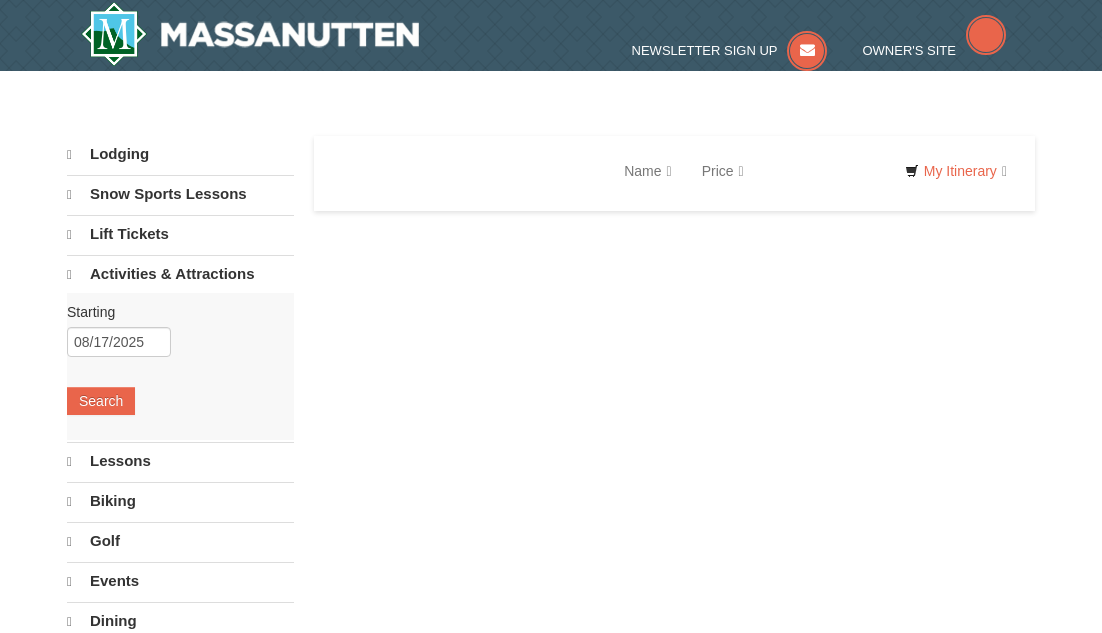 select on "8" 